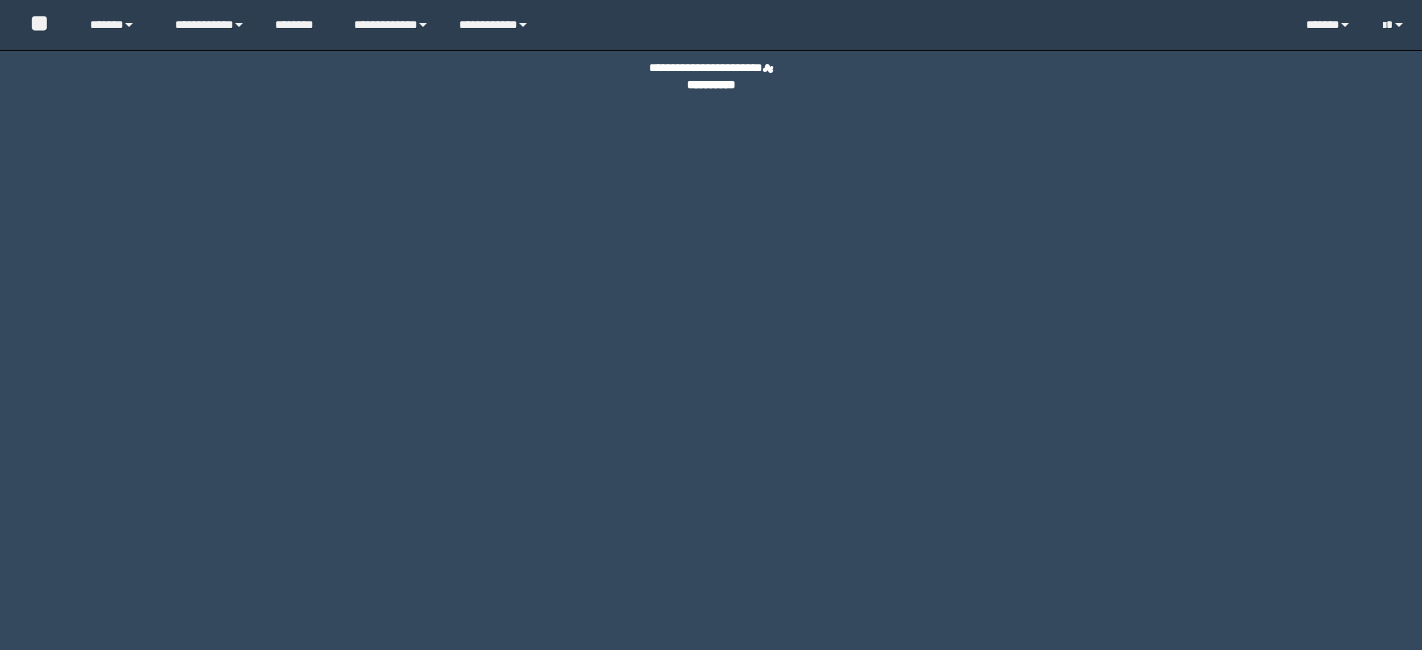 scroll, scrollTop: 0, scrollLeft: 0, axis: both 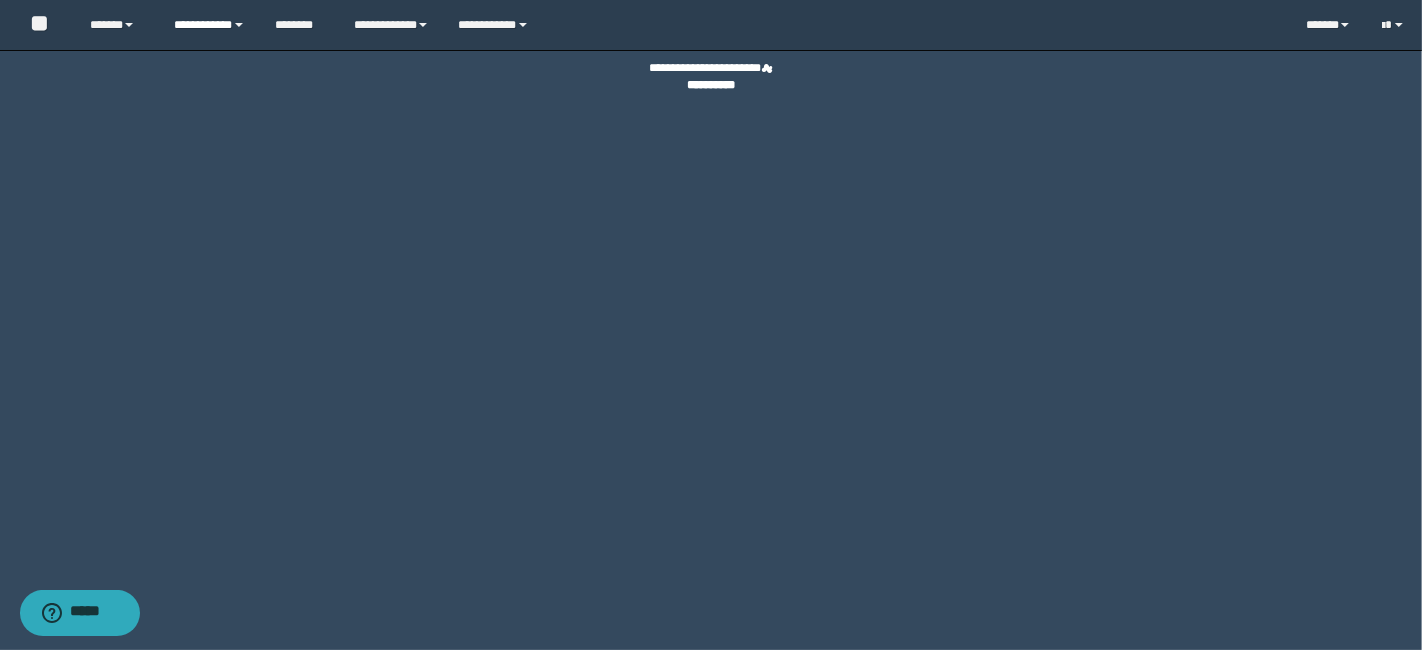 click at bounding box center (239, 25) 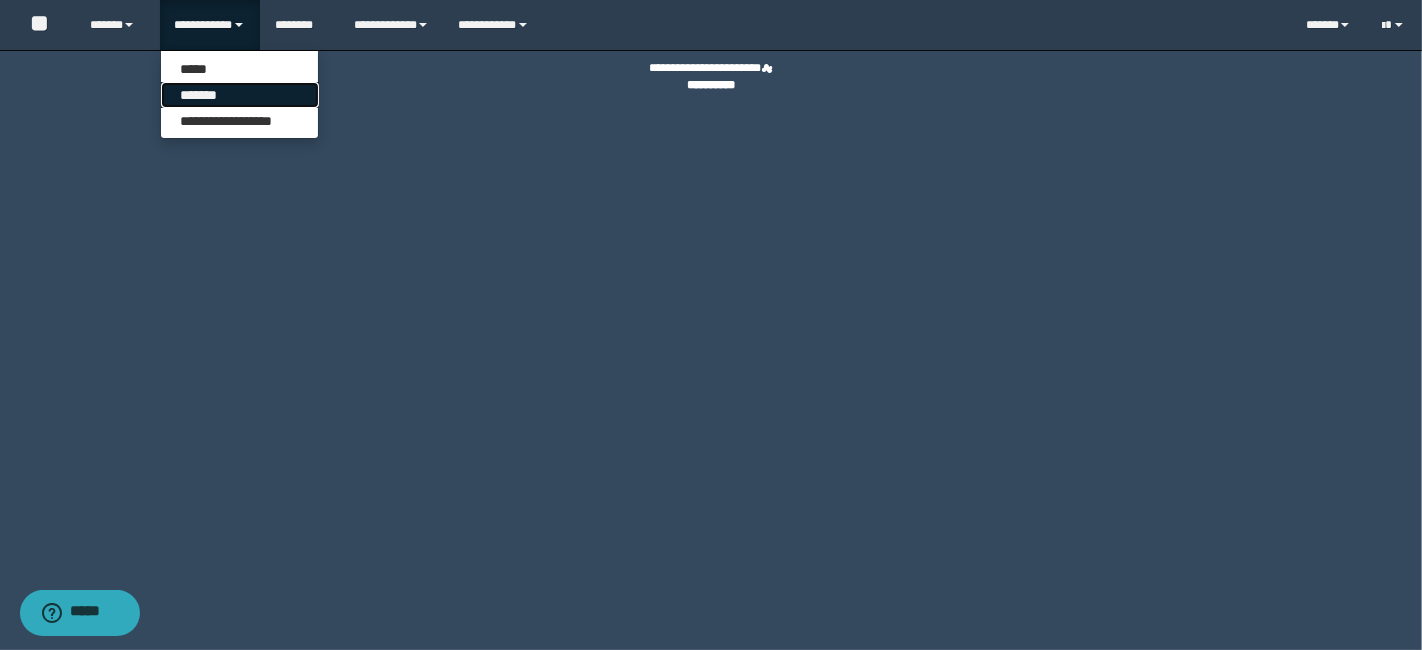 click on "*******" at bounding box center (240, 95) 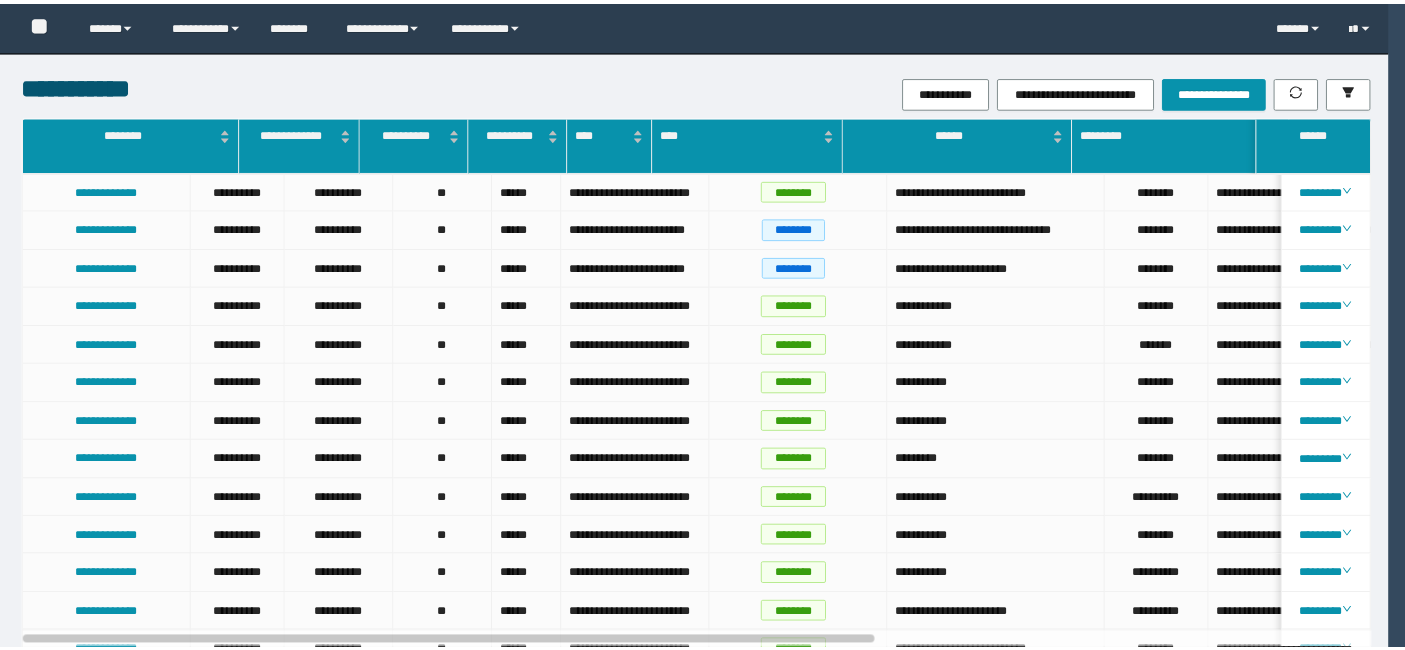 scroll, scrollTop: 0, scrollLeft: 0, axis: both 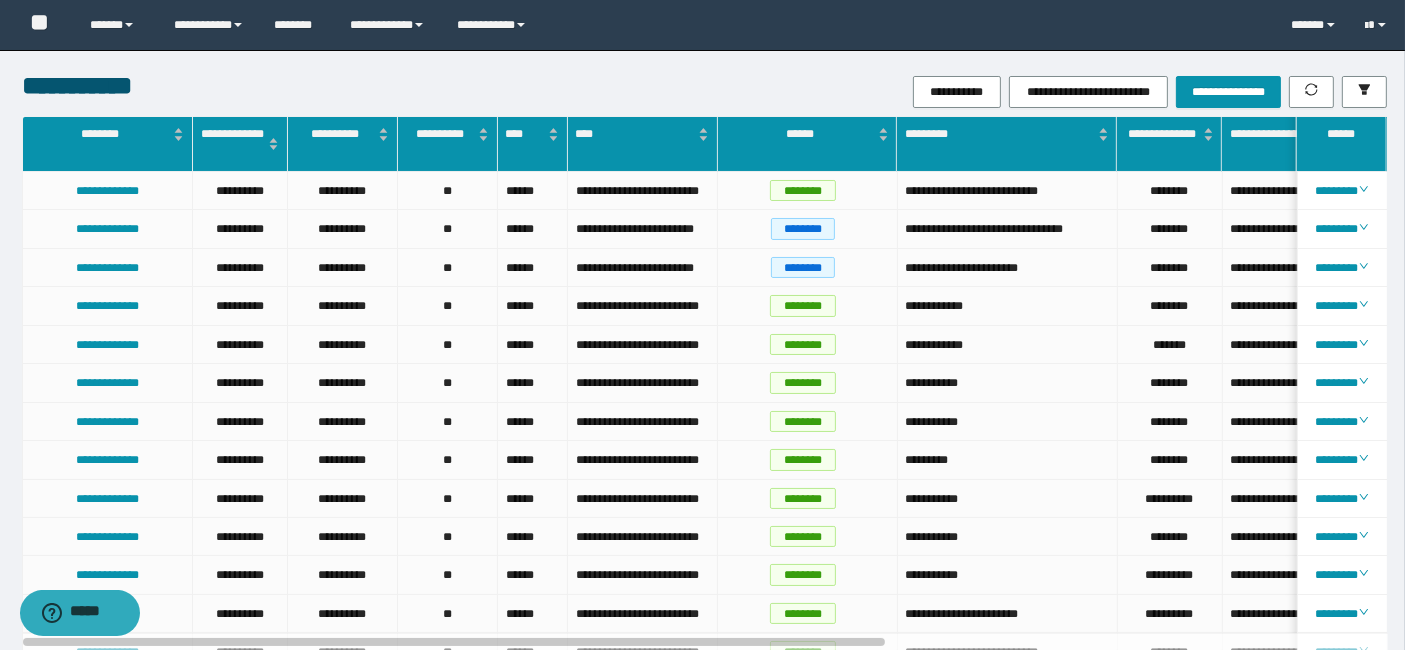 click on "**********" at bounding box center (932, 92) 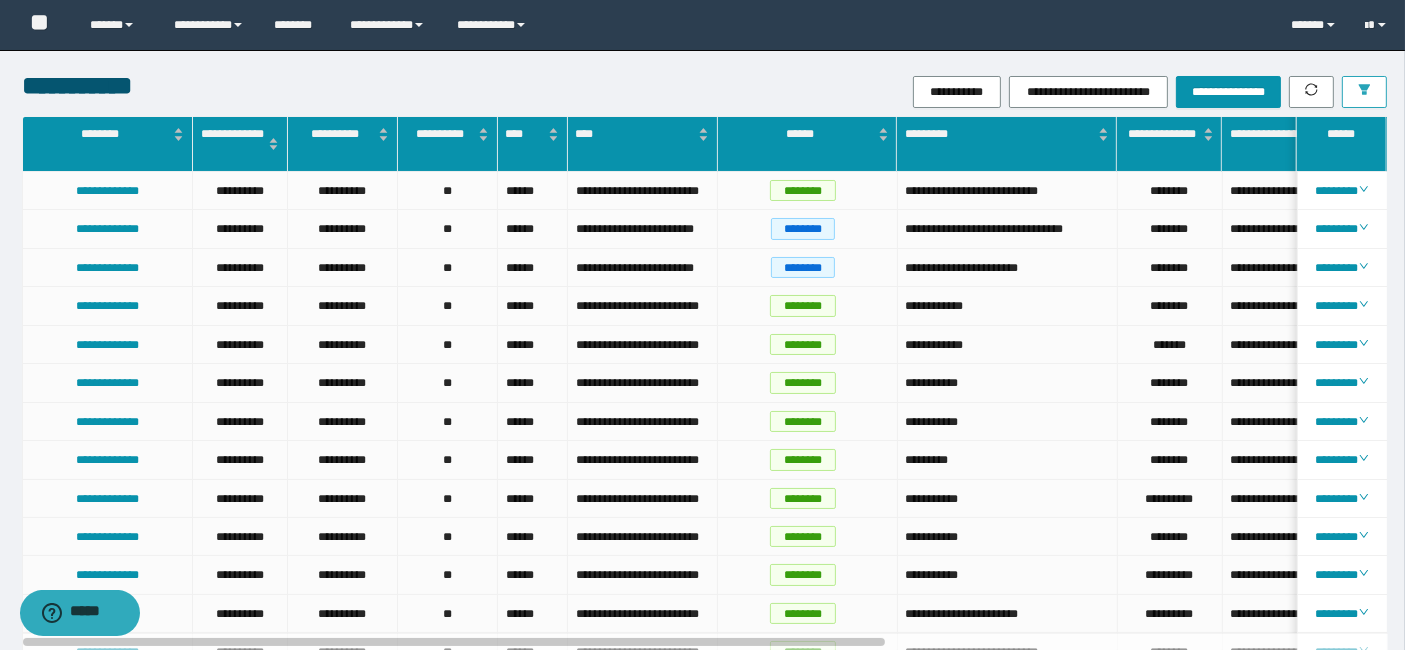 drag, startPoint x: 1362, startPoint y: 108, endPoint x: 1362, endPoint y: 97, distance: 11 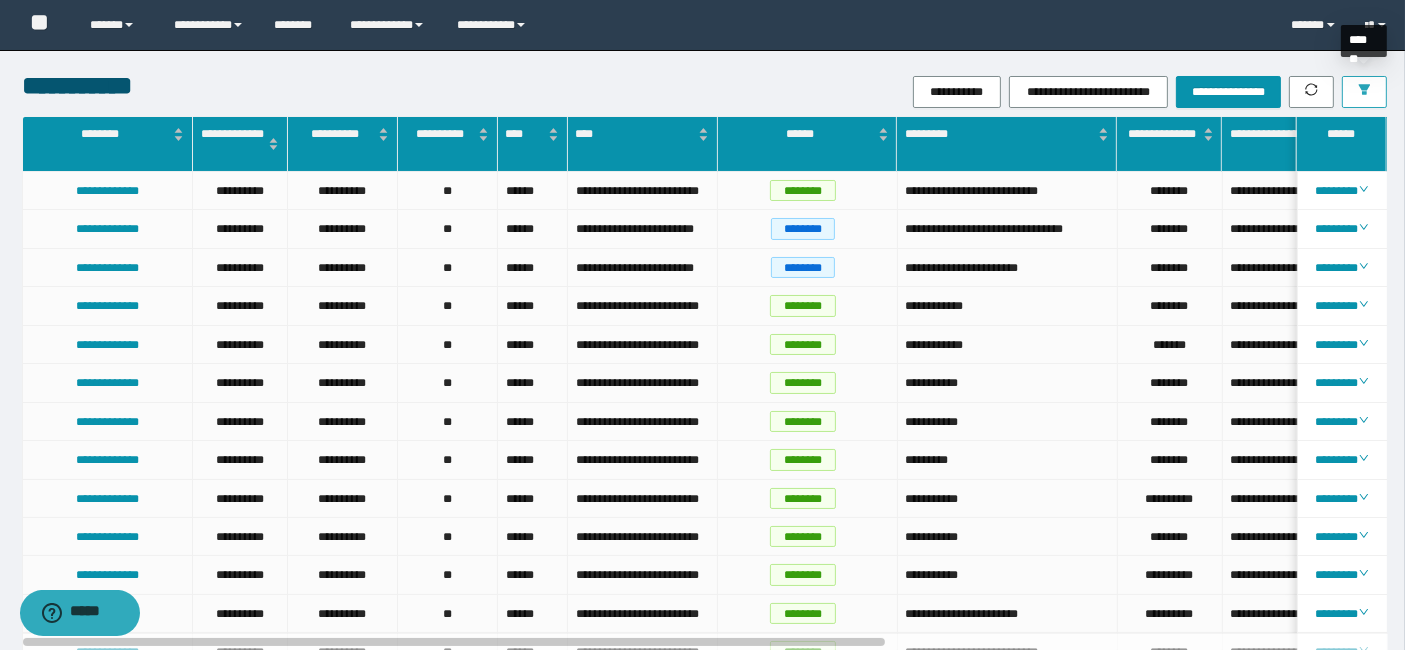click 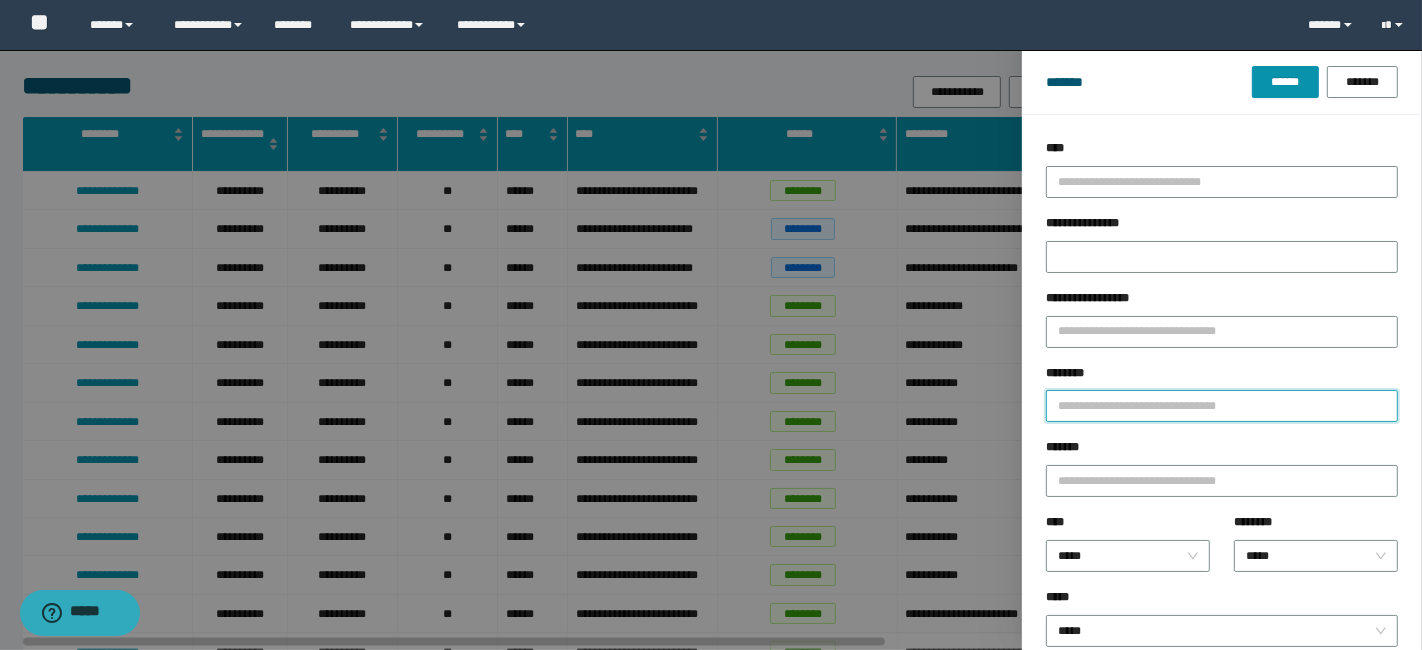 click on "********" at bounding box center [1222, 393] 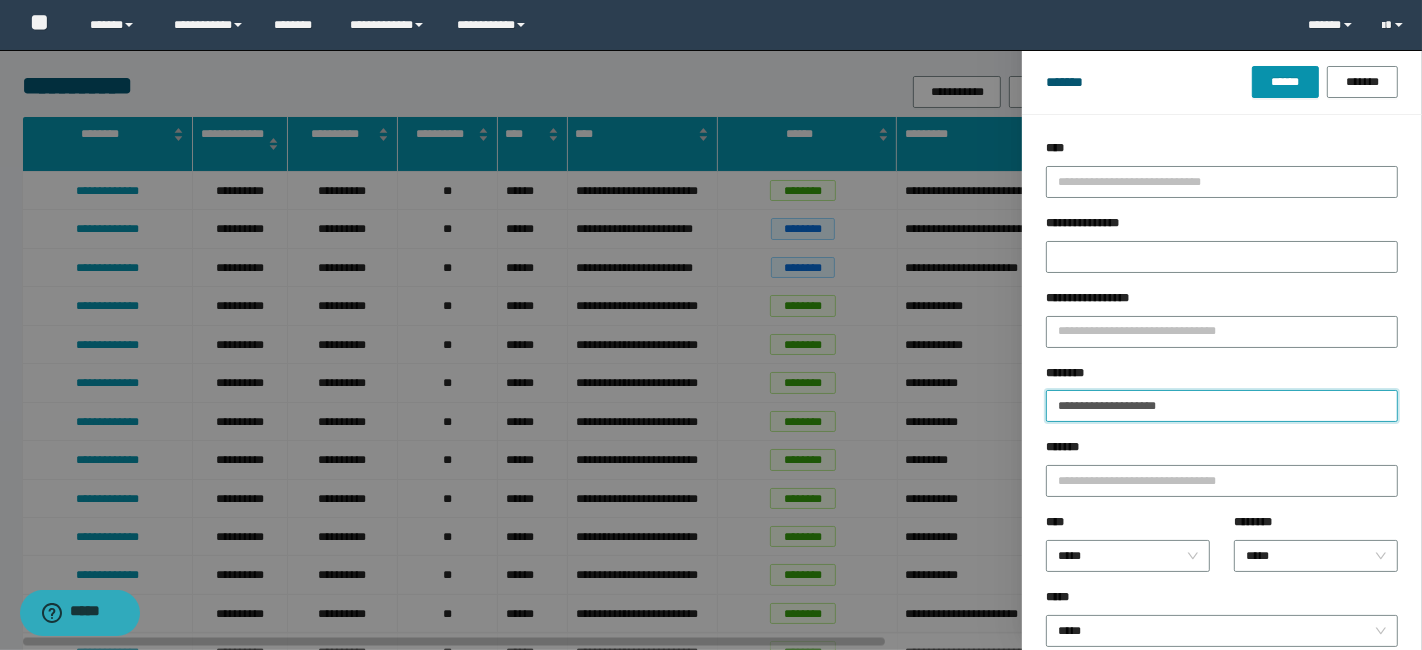 click on "******" at bounding box center (1285, 82) 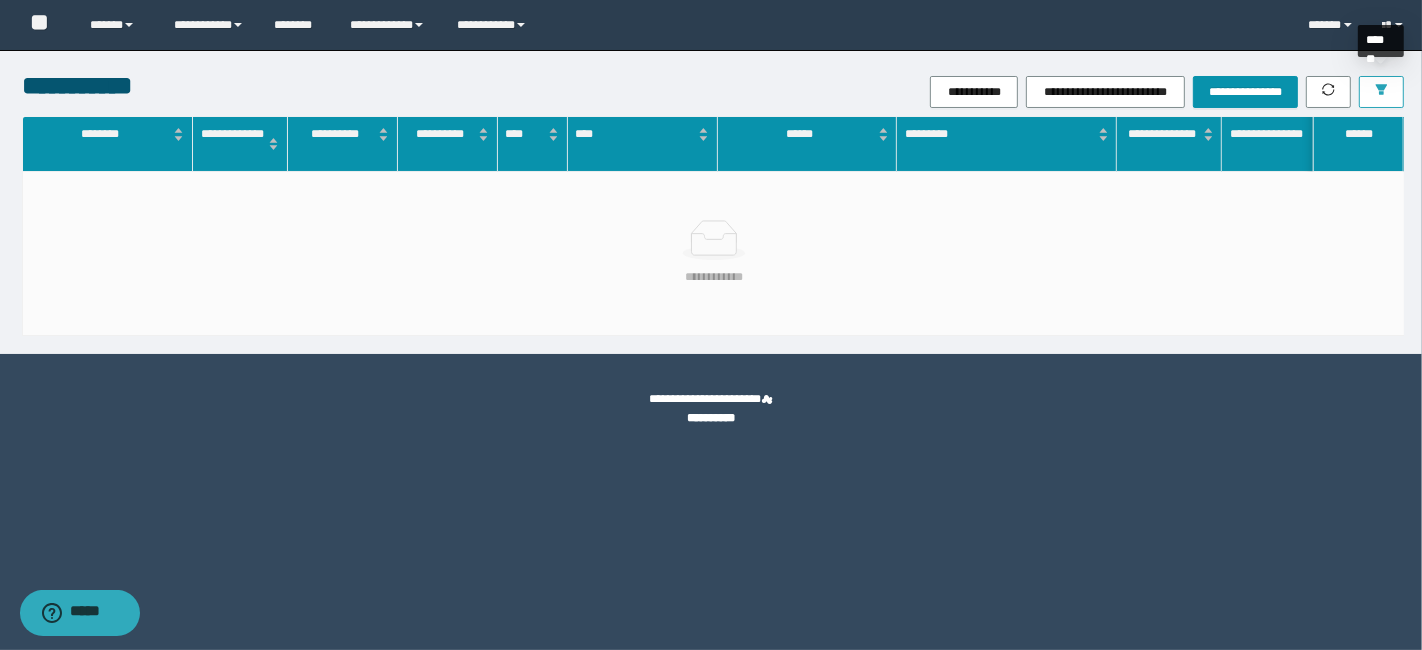 click 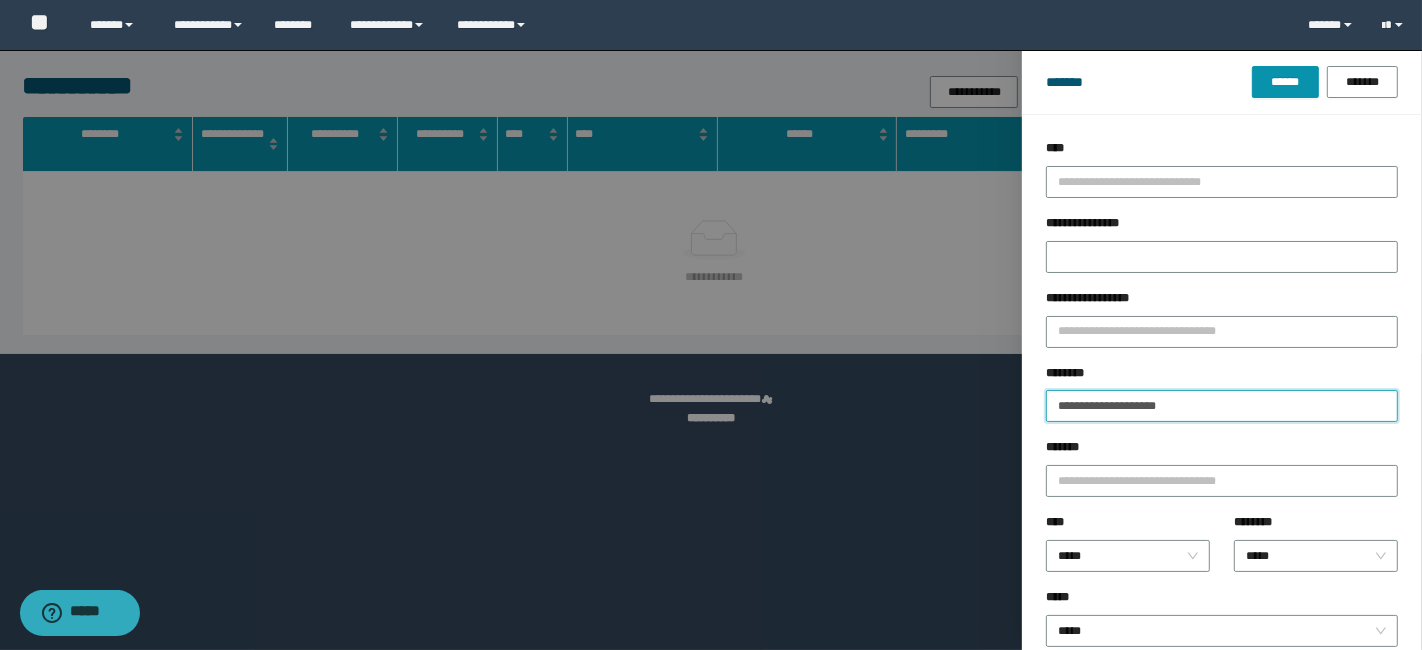 drag, startPoint x: 1264, startPoint y: 401, endPoint x: 805, endPoint y: 395, distance: 459.0392 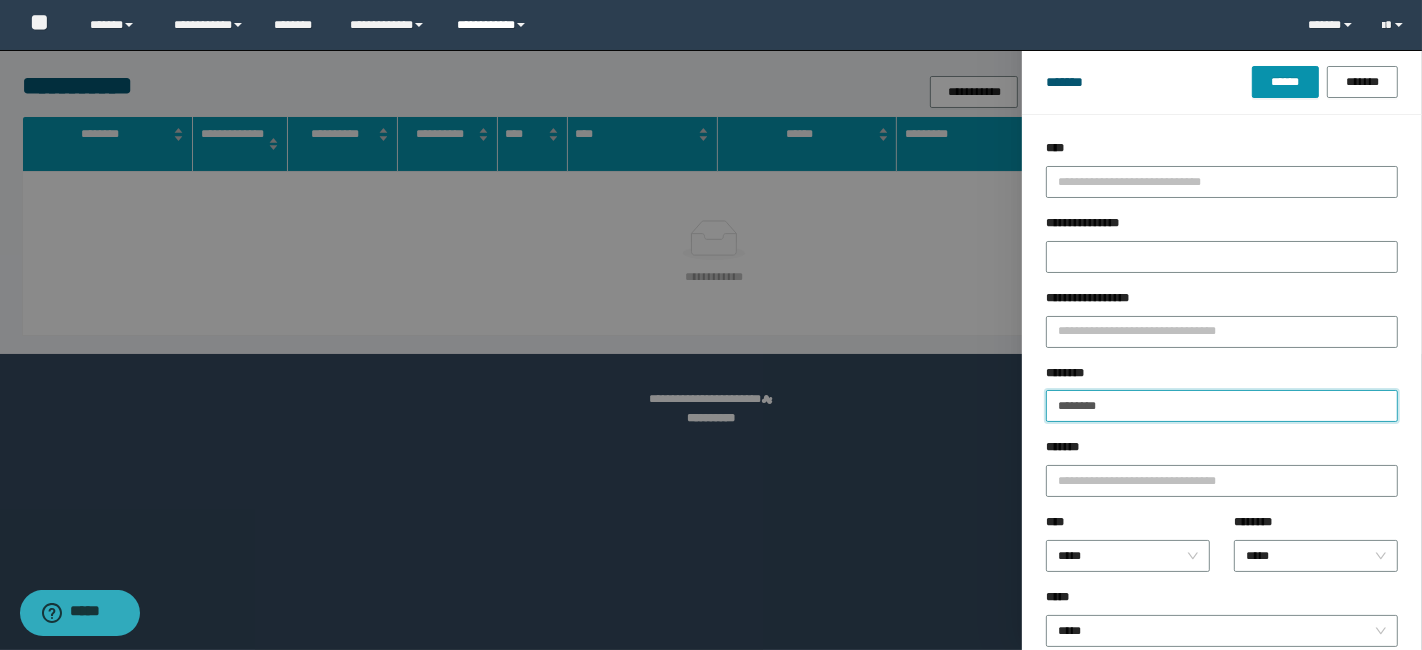 click on "******" at bounding box center [1285, 82] 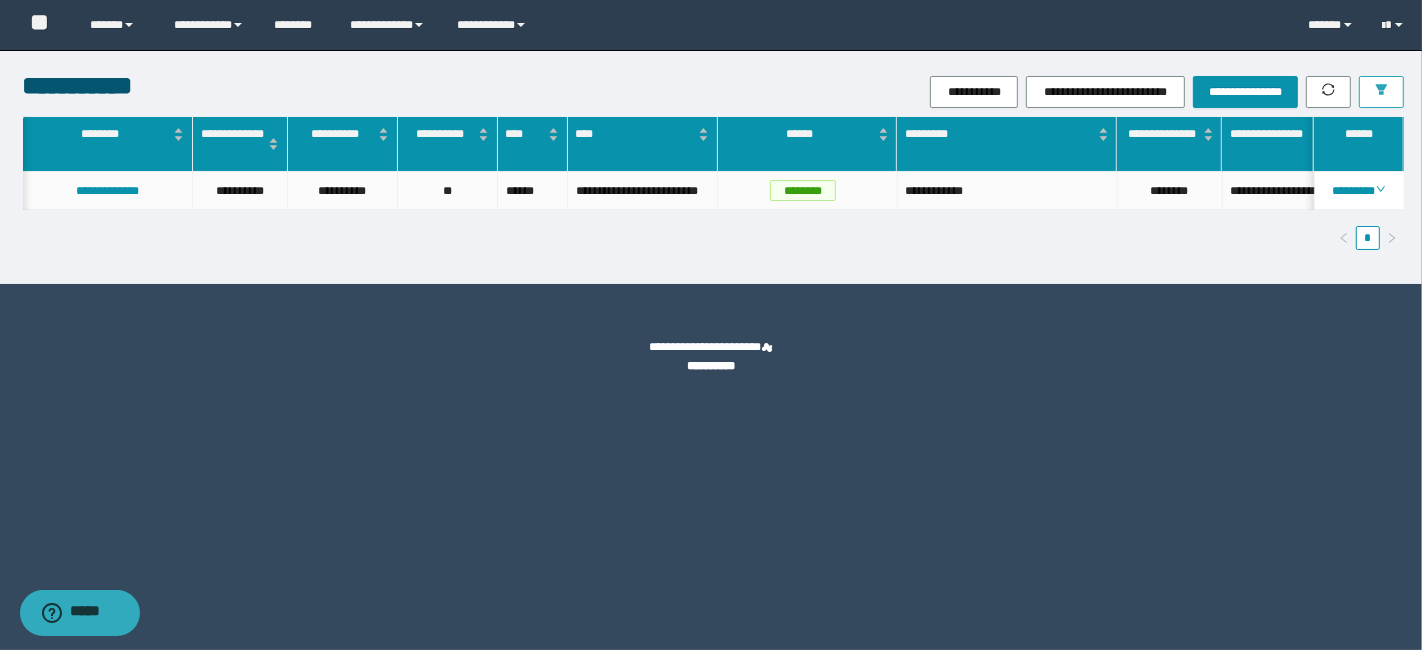 scroll, scrollTop: 0, scrollLeft: 166, axis: horizontal 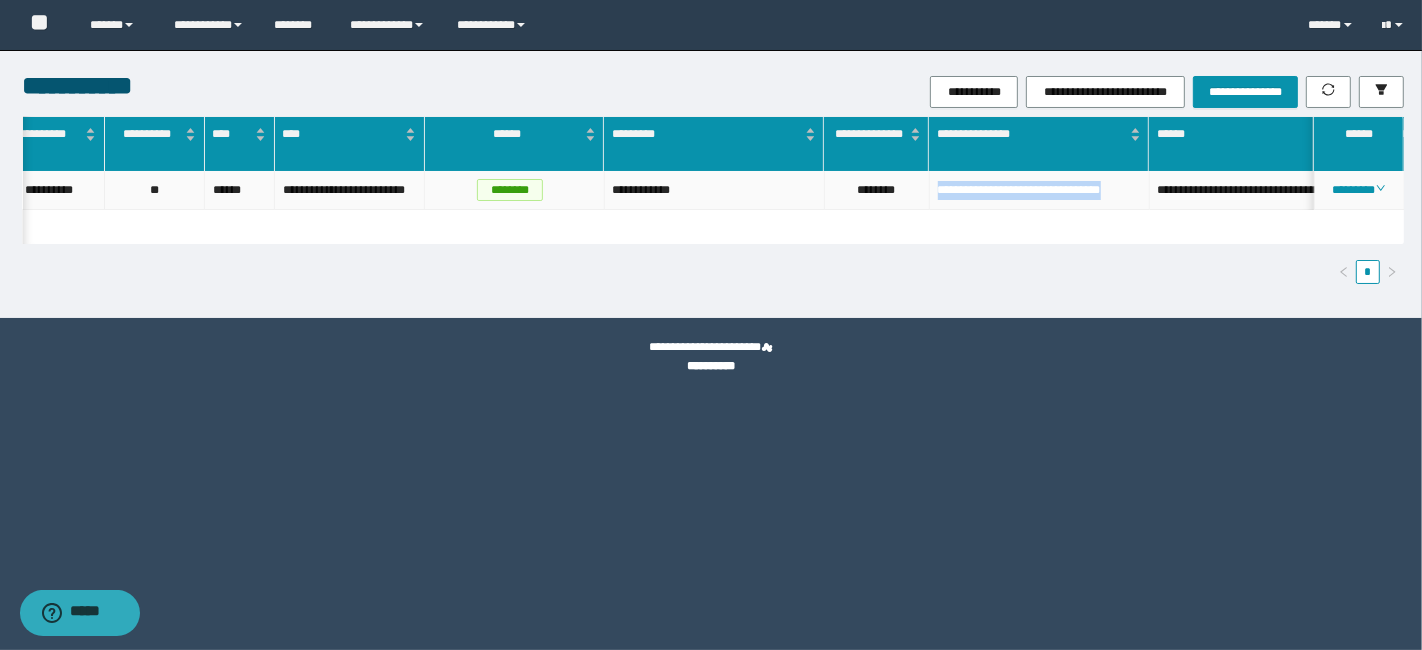 drag, startPoint x: 1003, startPoint y: 207, endPoint x: 940, endPoint y: 191, distance: 65 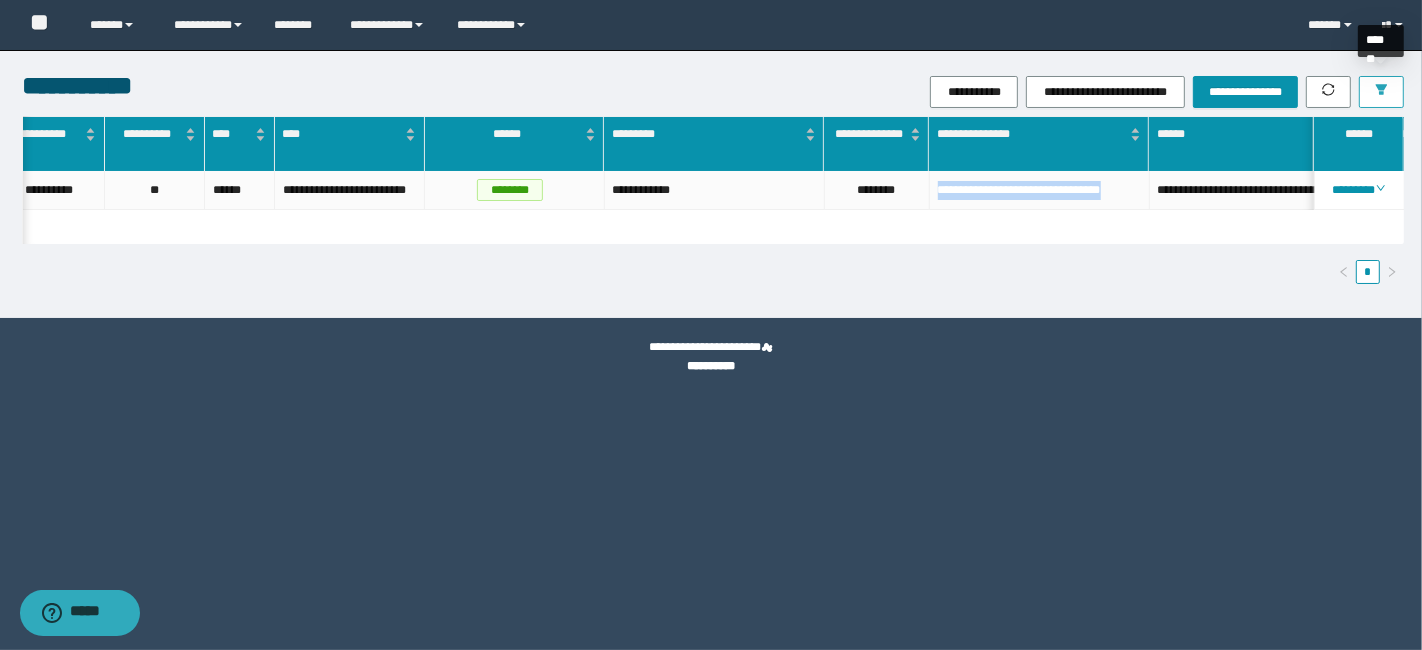 click 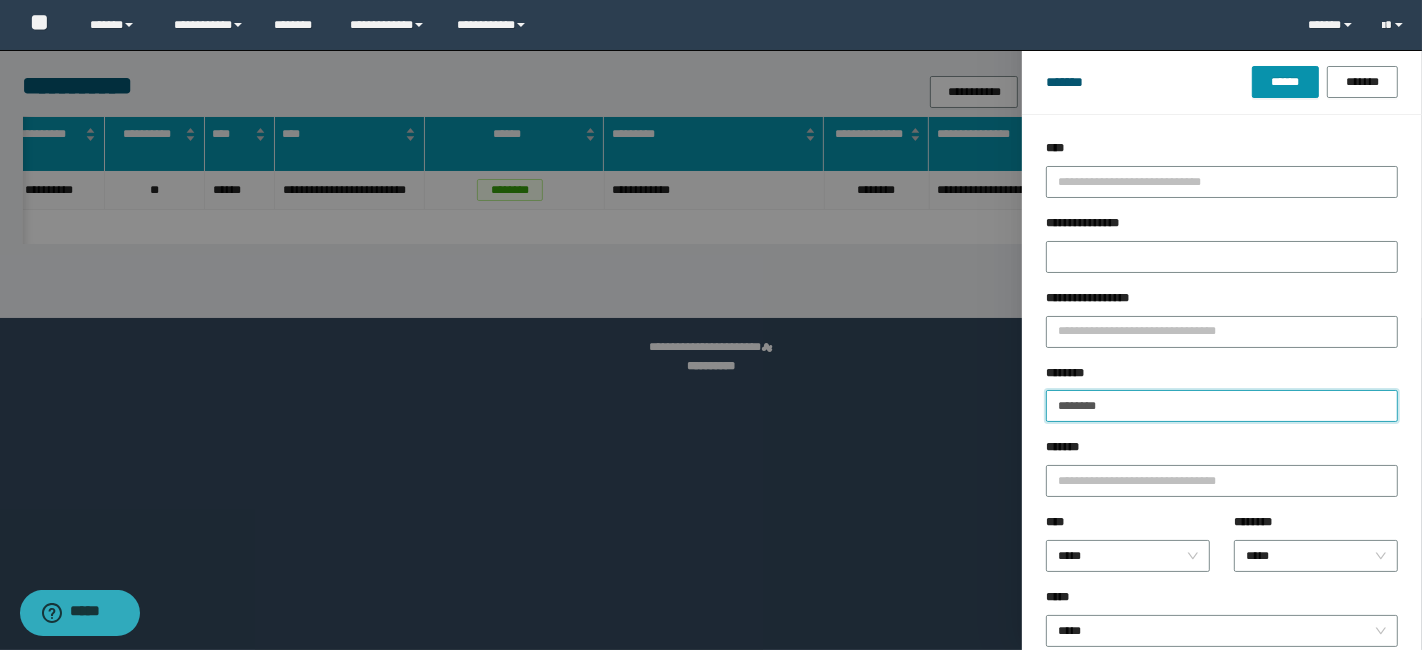 drag, startPoint x: 1237, startPoint y: 394, endPoint x: 823, endPoint y: 427, distance: 415.31314 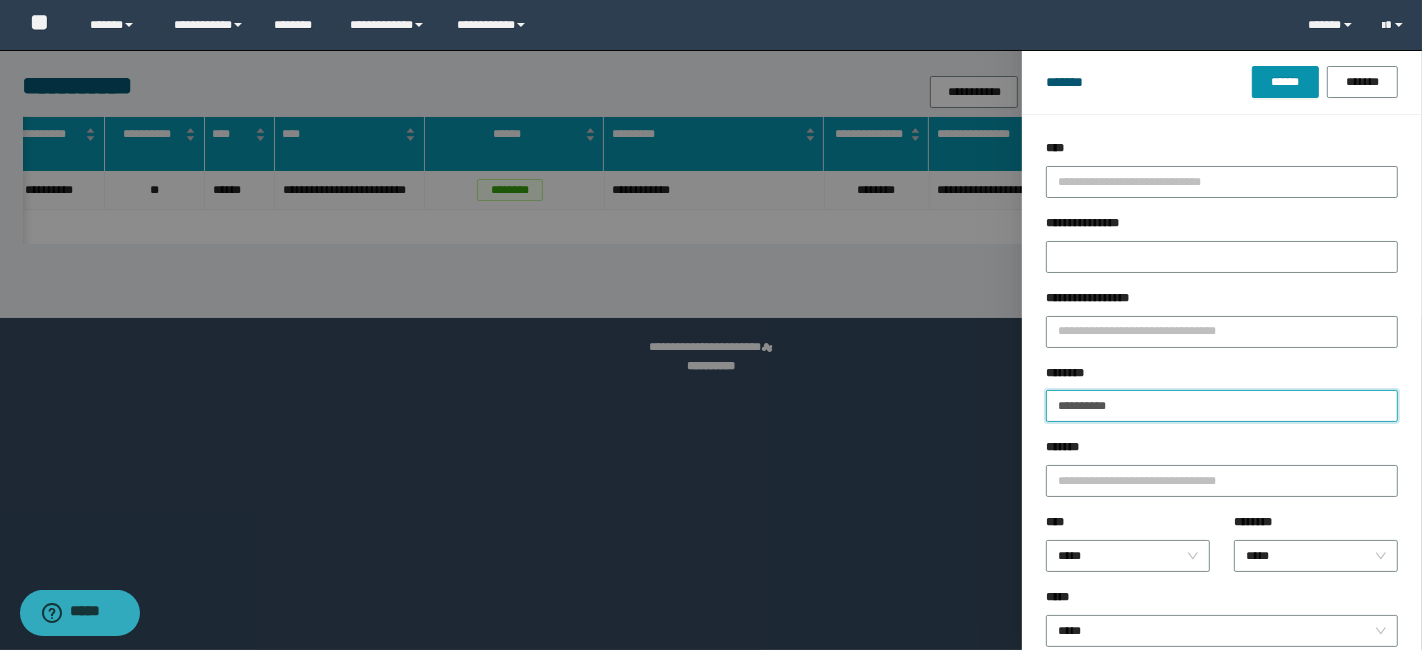 click on "******" at bounding box center [1285, 82] 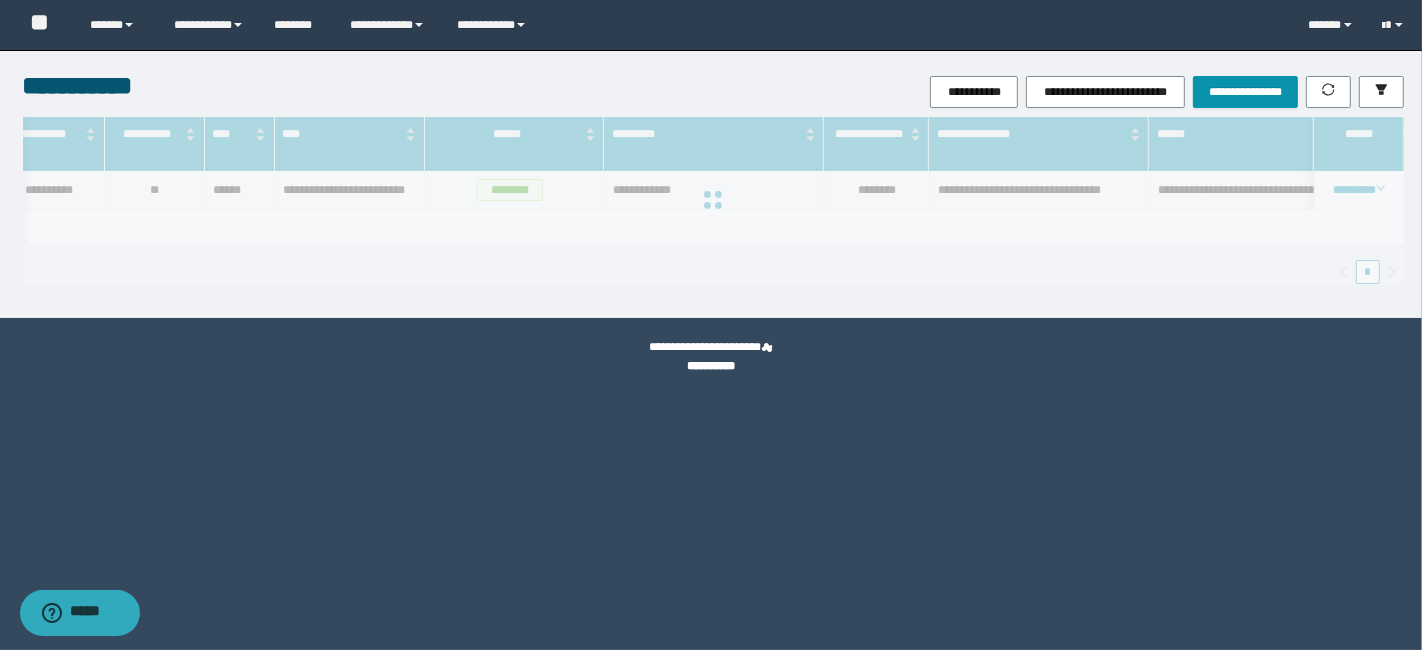 click on "**********" at bounding box center (943, 92) 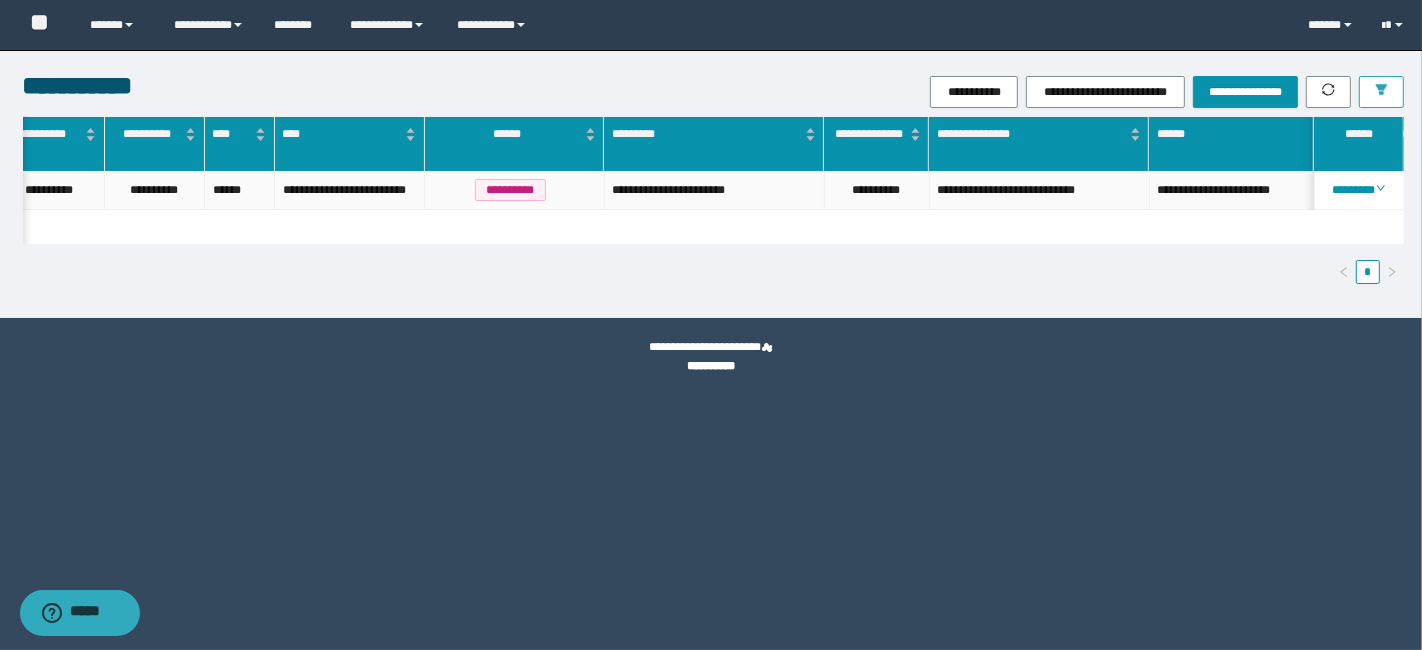click at bounding box center (1381, 92) 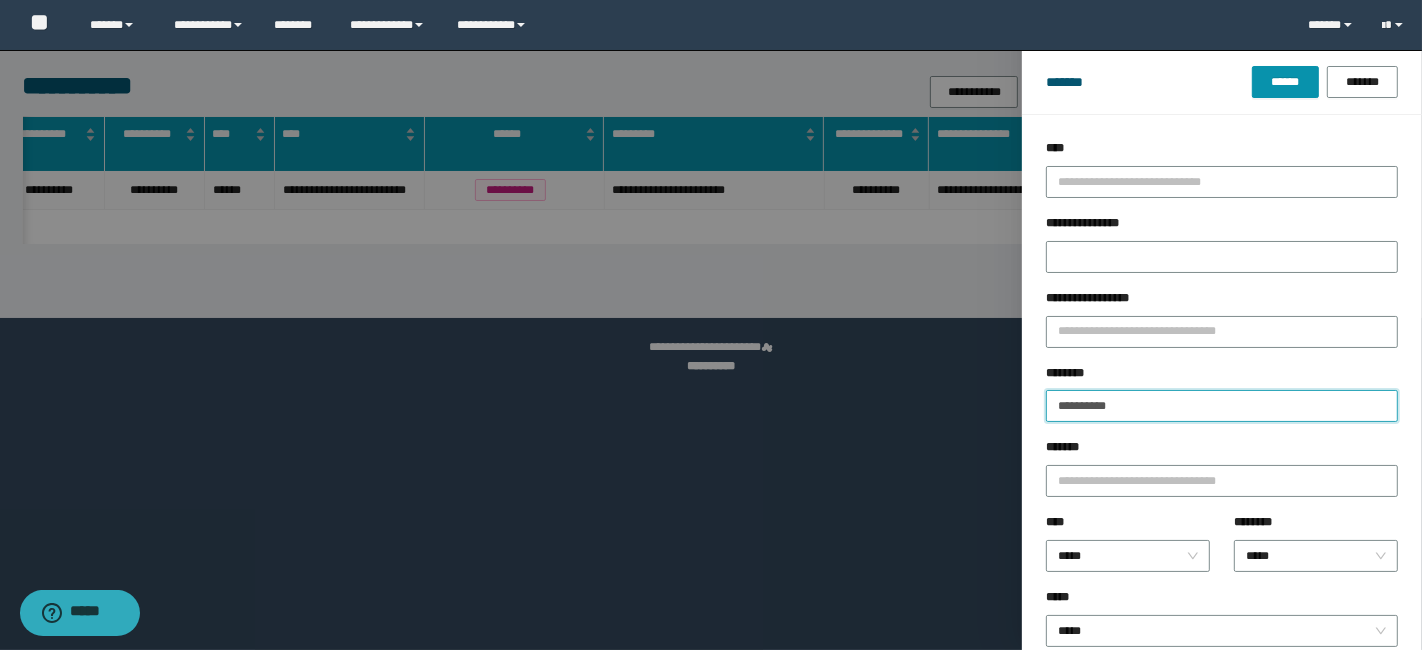 drag, startPoint x: 1148, startPoint y: 401, endPoint x: 720, endPoint y: 232, distance: 460.1576 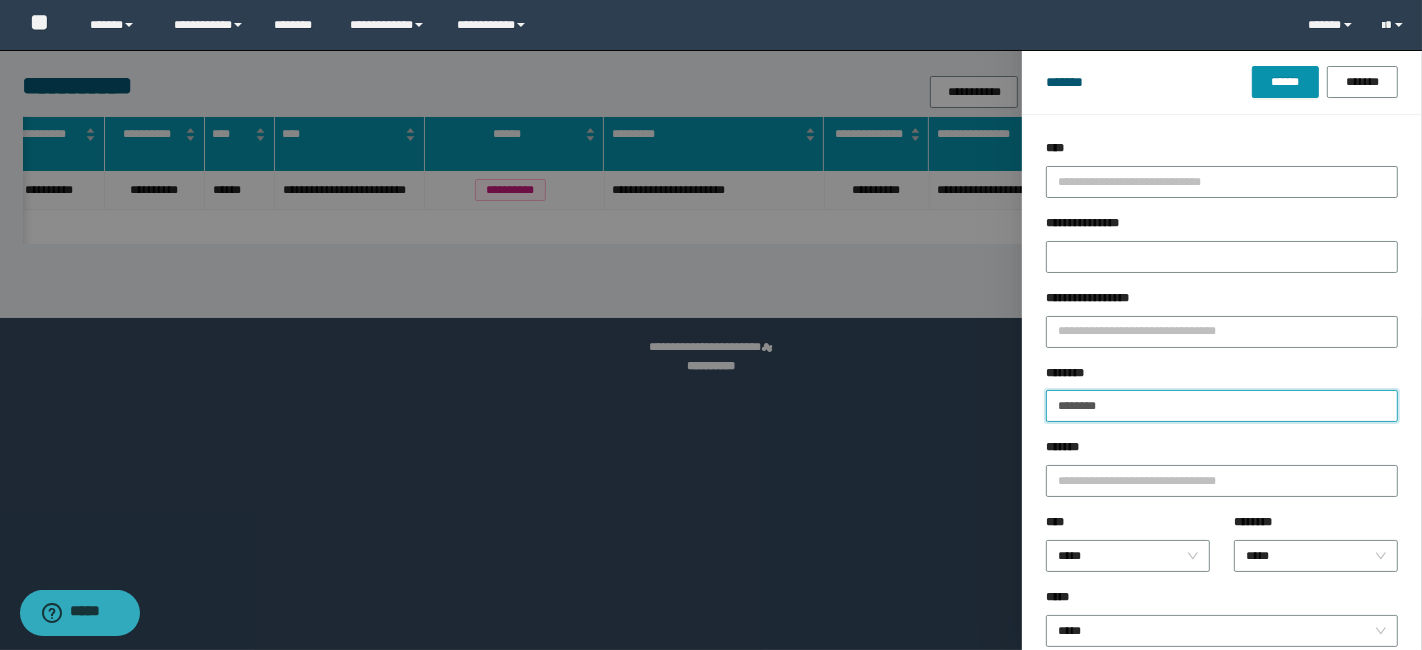 click on "******" at bounding box center [1285, 82] 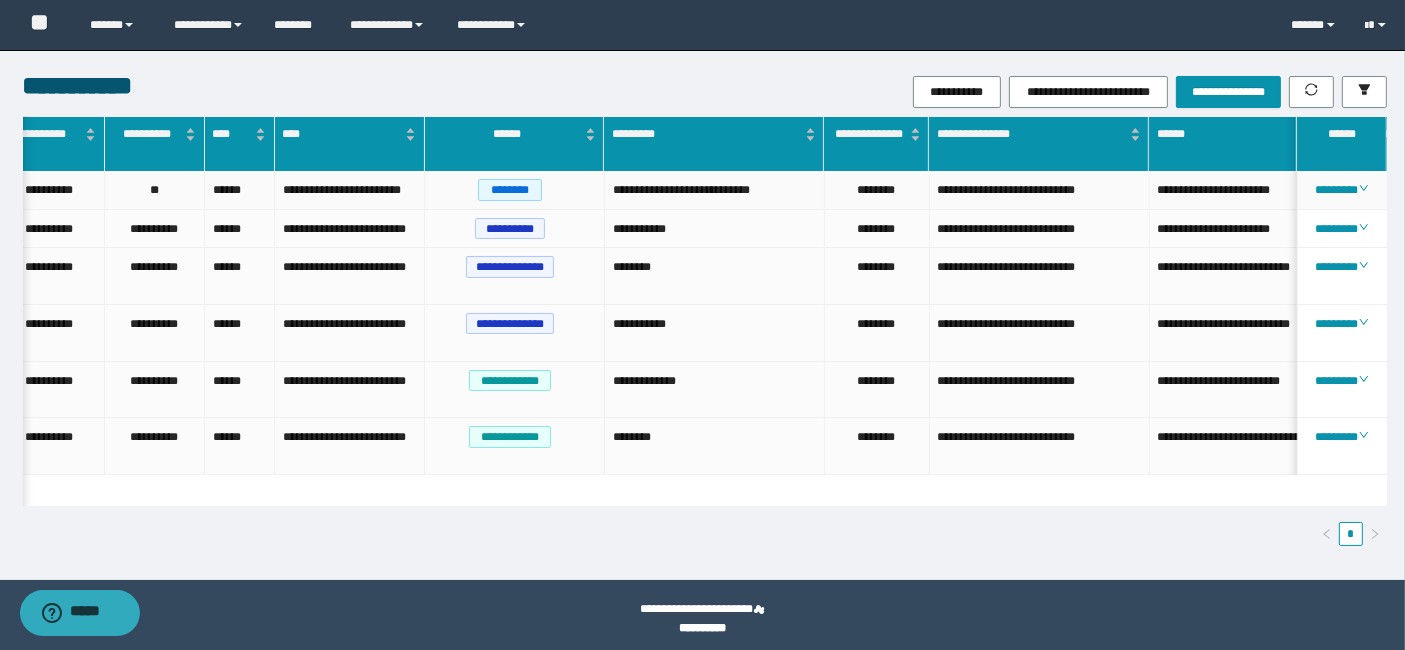 click on "********" at bounding box center [877, 190] 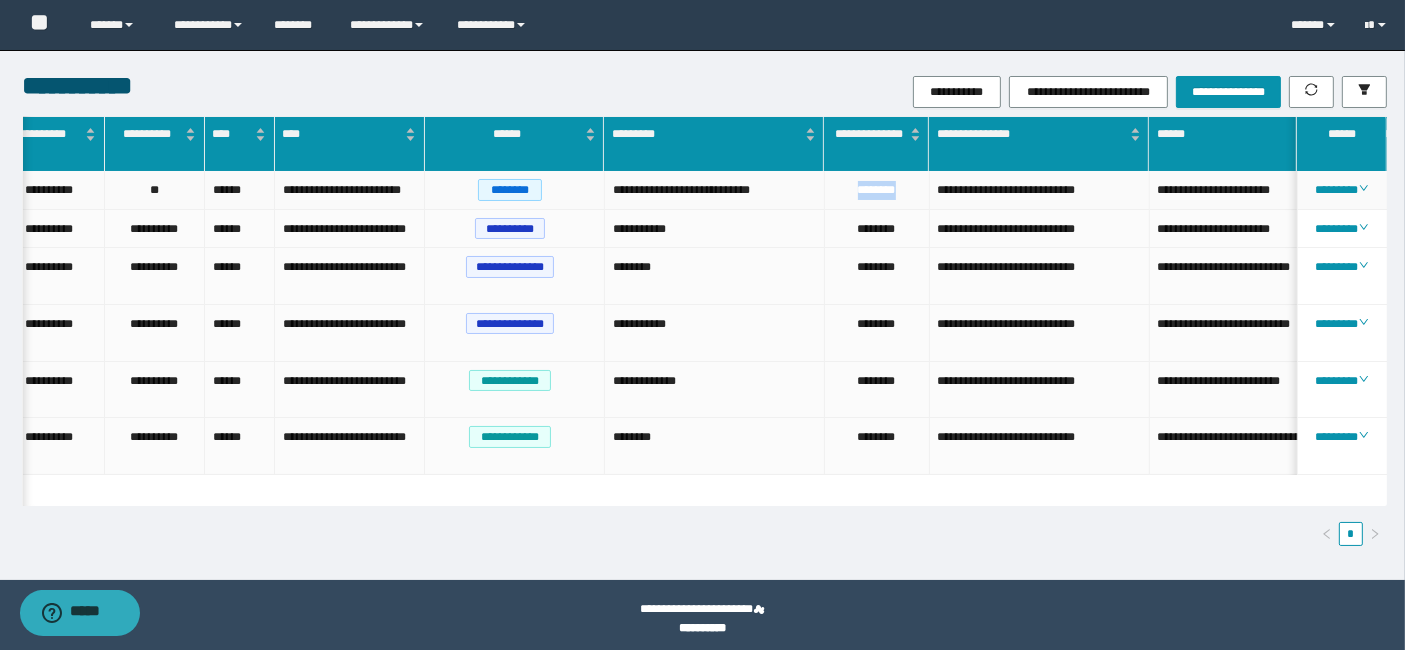 click on "********" at bounding box center [877, 190] 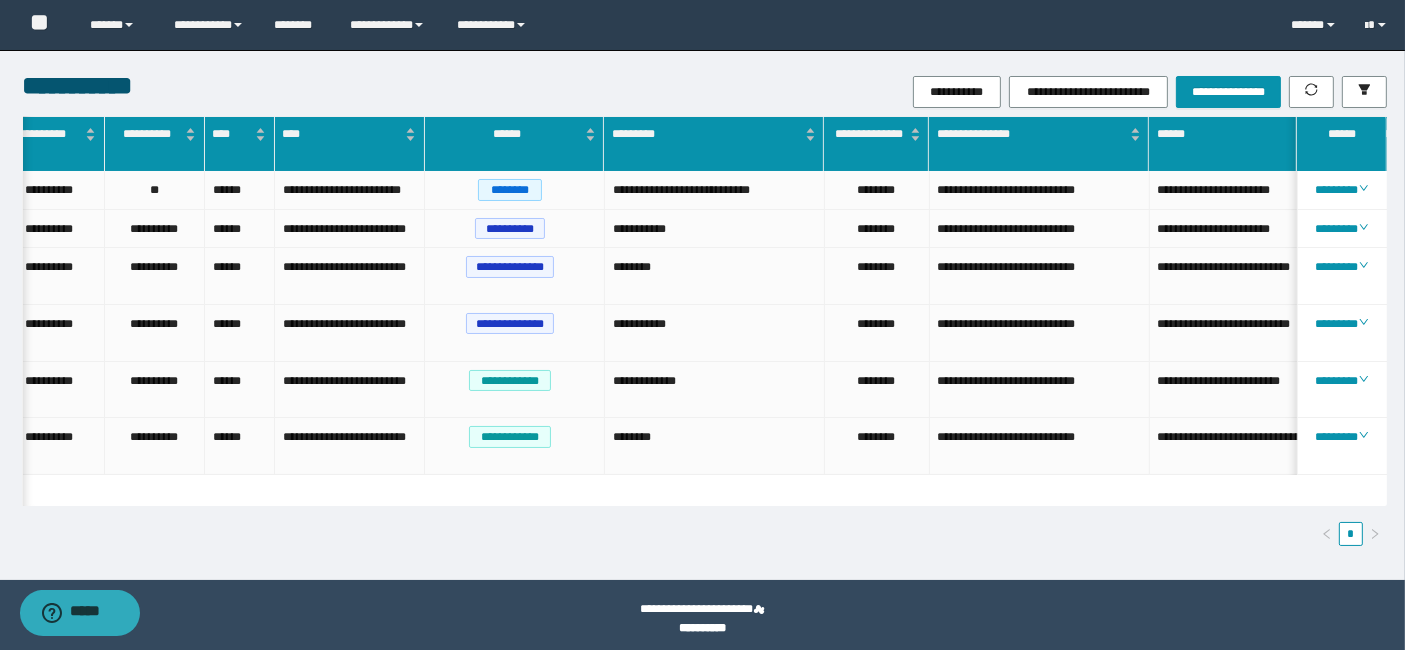 click on "**********" at bounding box center [932, 92] 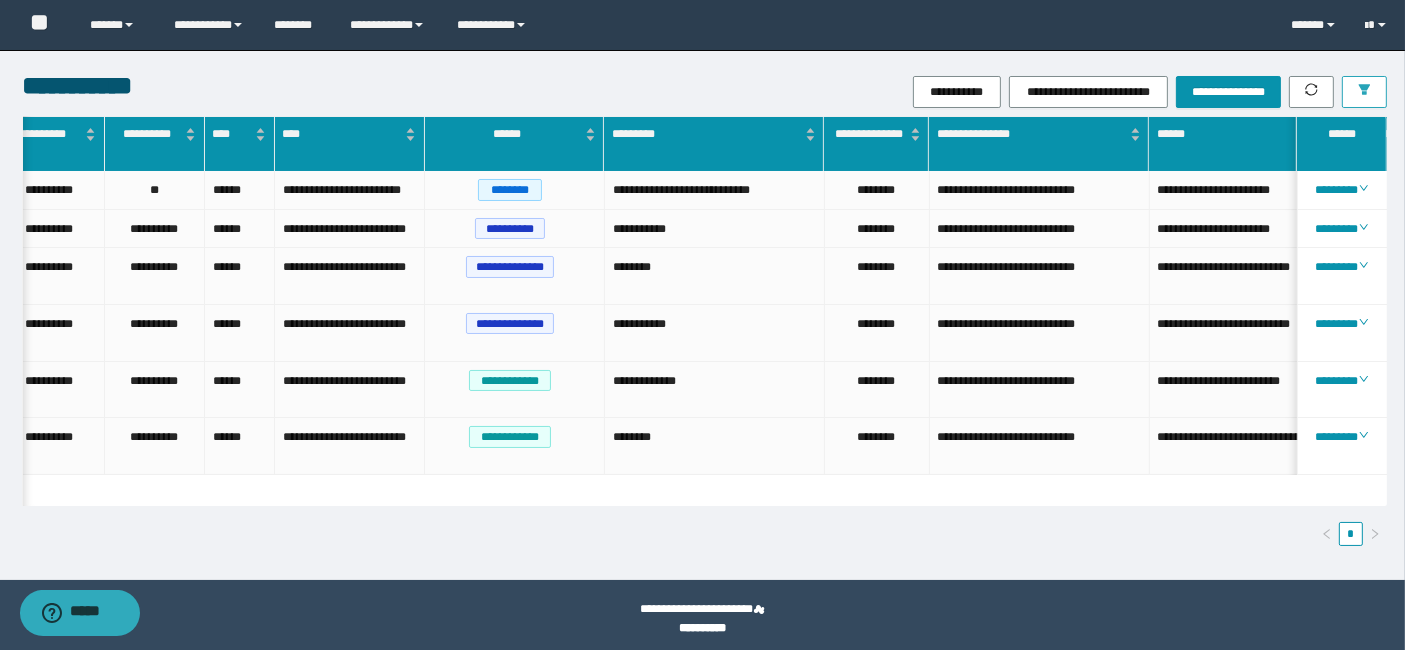 click at bounding box center (1364, 92) 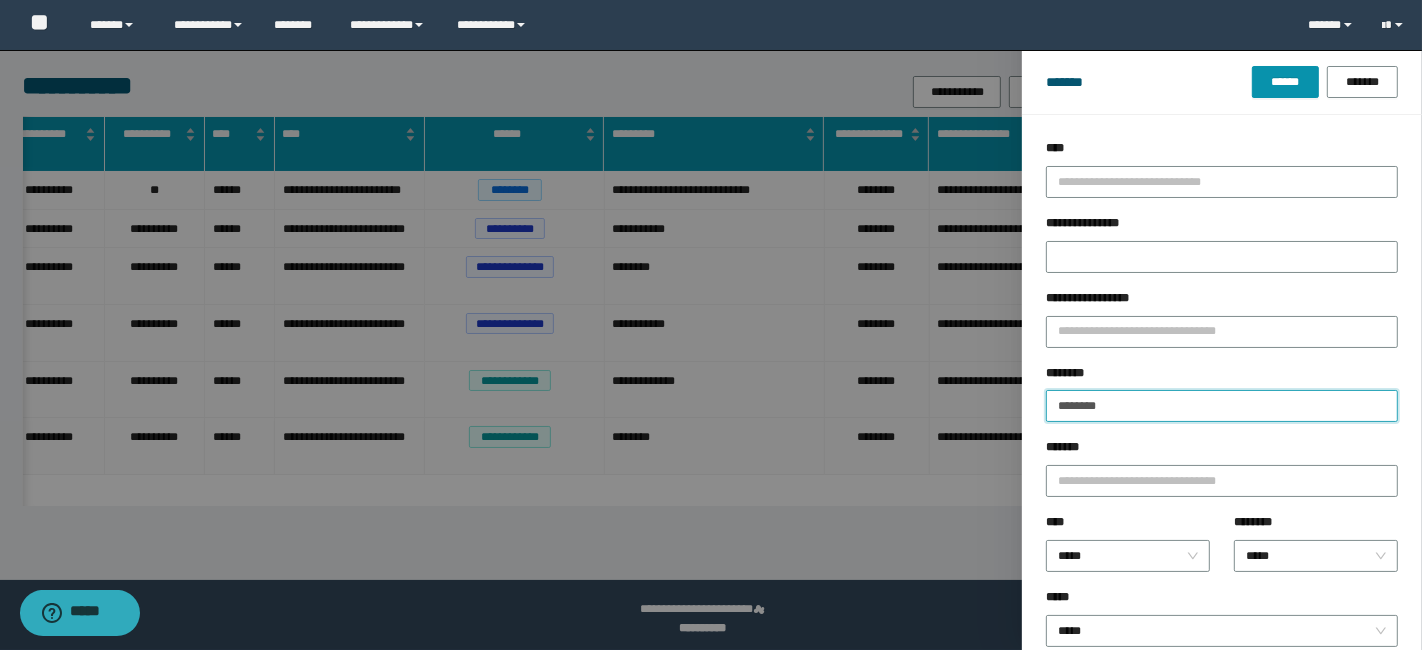 drag, startPoint x: 1142, startPoint y: 412, endPoint x: 491, endPoint y: 521, distance: 660.06213 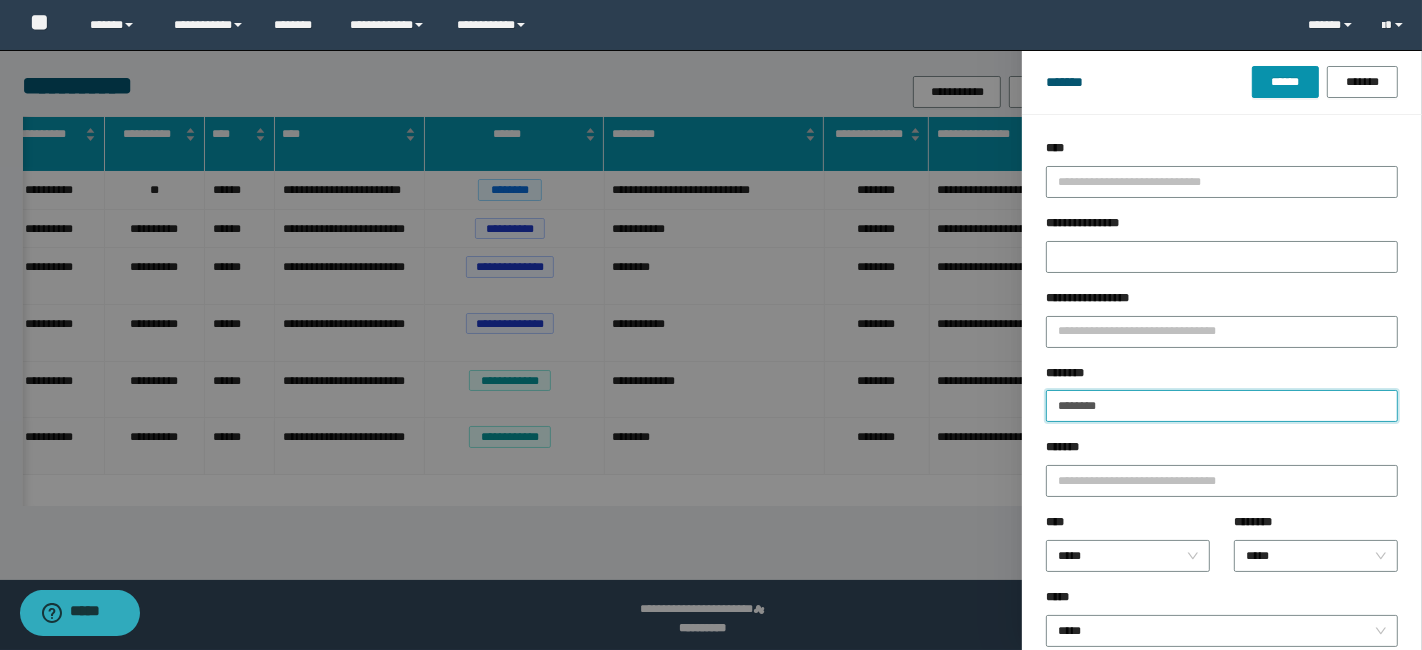 click on "******" at bounding box center (1285, 82) 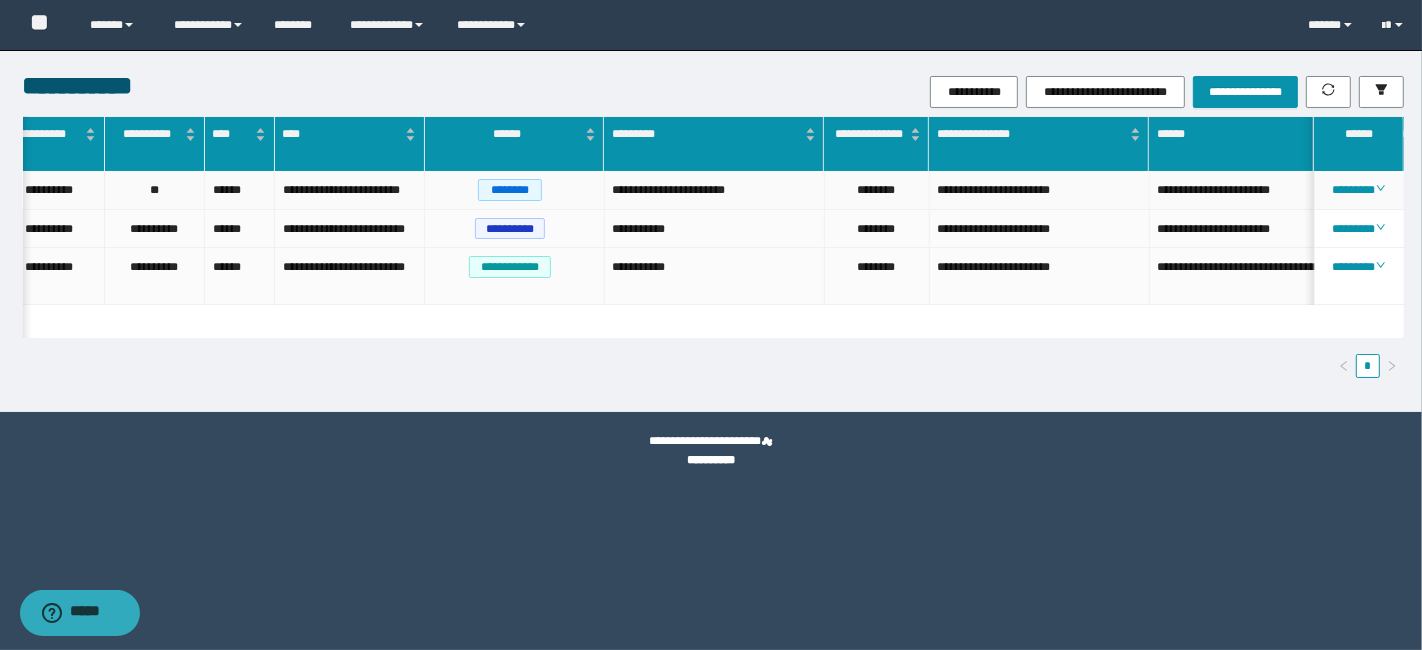 click on "********" at bounding box center (877, 190) 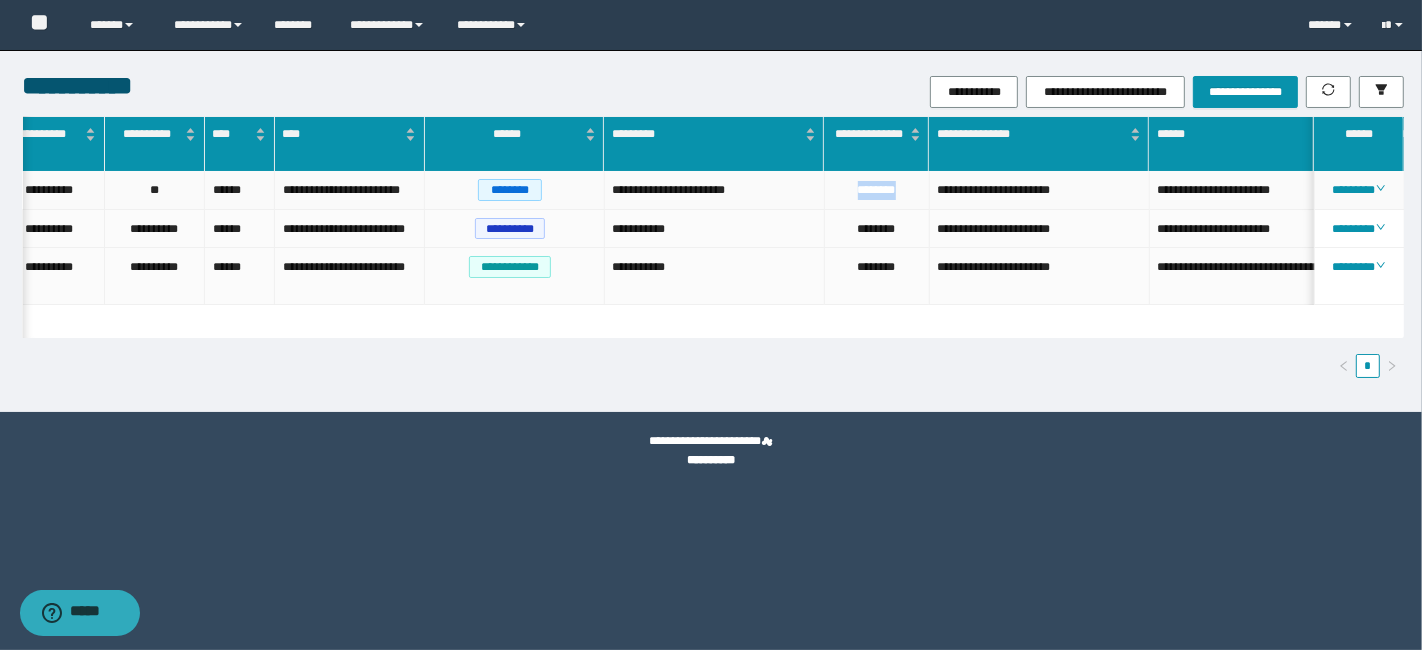 click on "********" at bounding box center [877, 190] 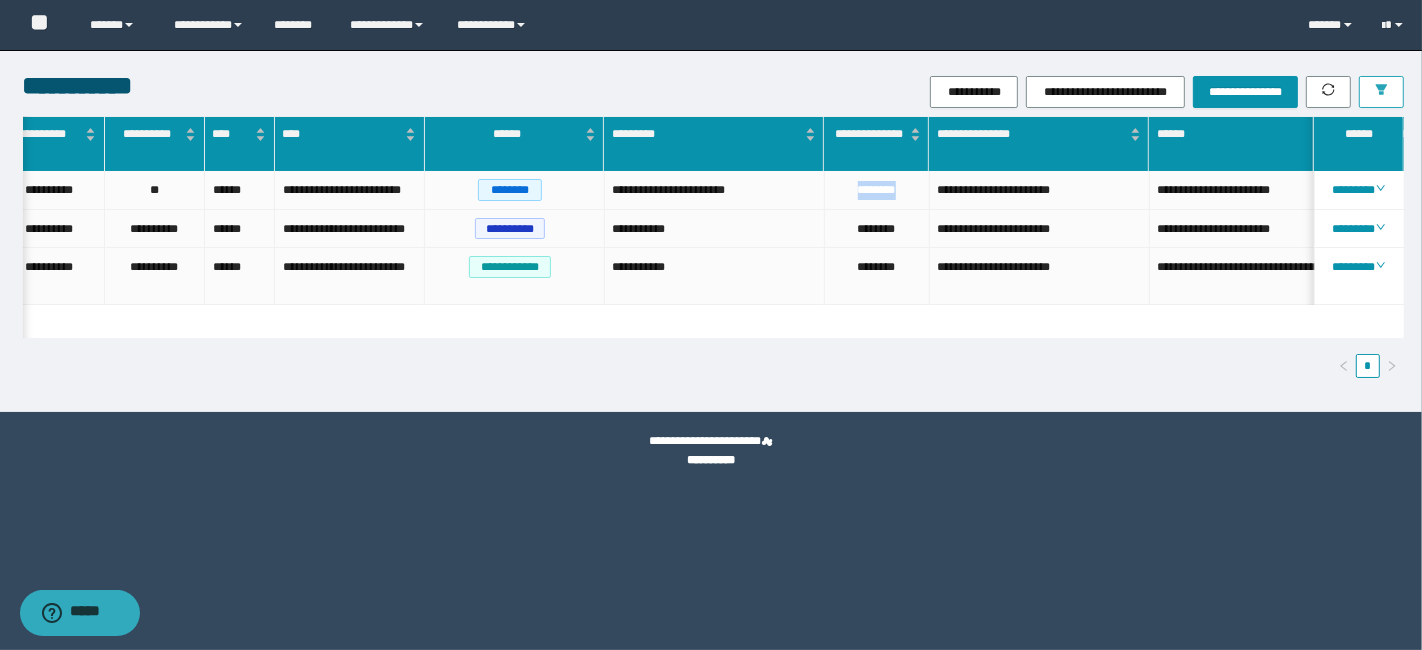 click at bounding box center (1381, 92) 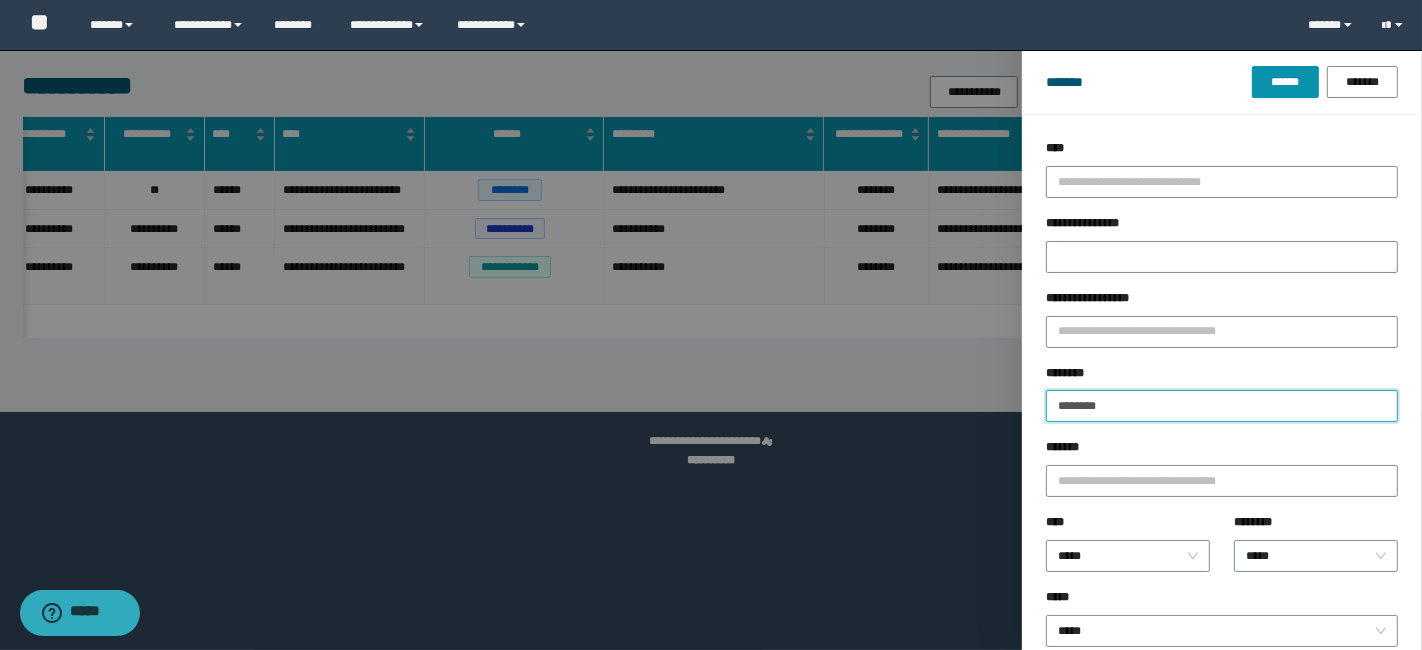drag, startPoint x: 1136, startPoint y: 391, endPoint x: 940, endPoint y: 453, distance: 205.57237 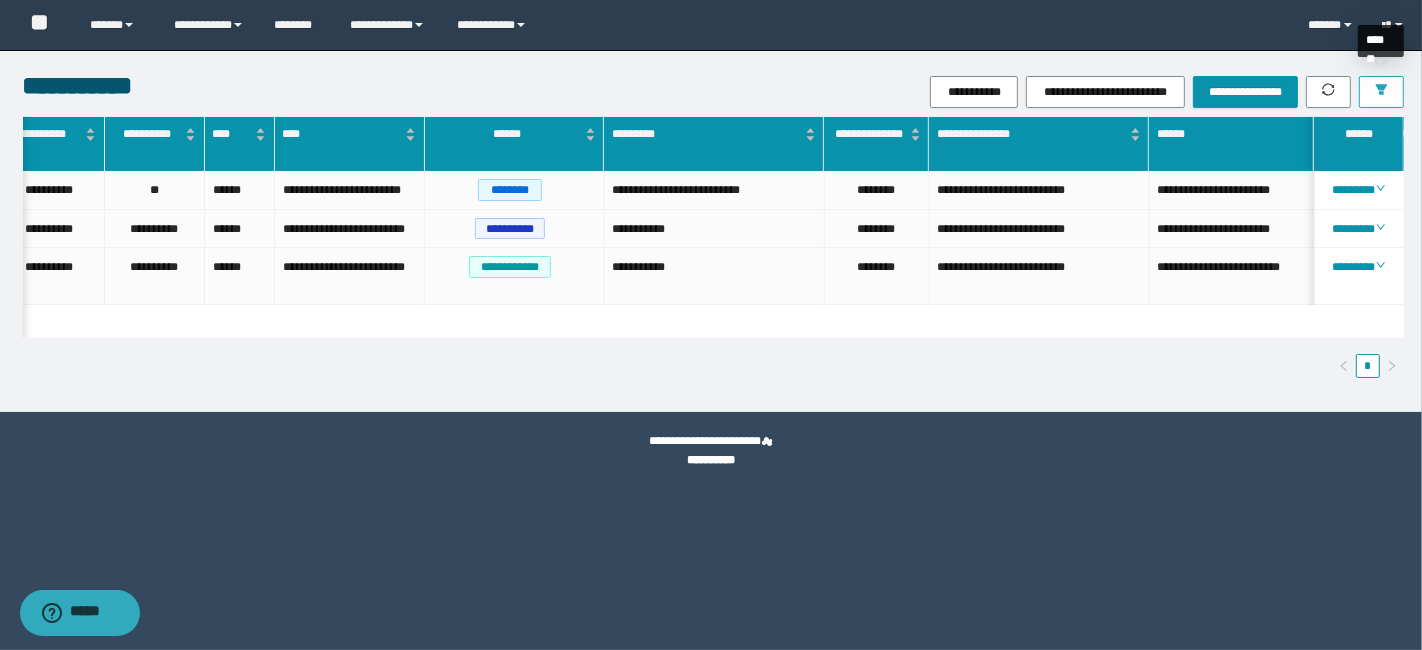click at bounding box center (1381, 92) 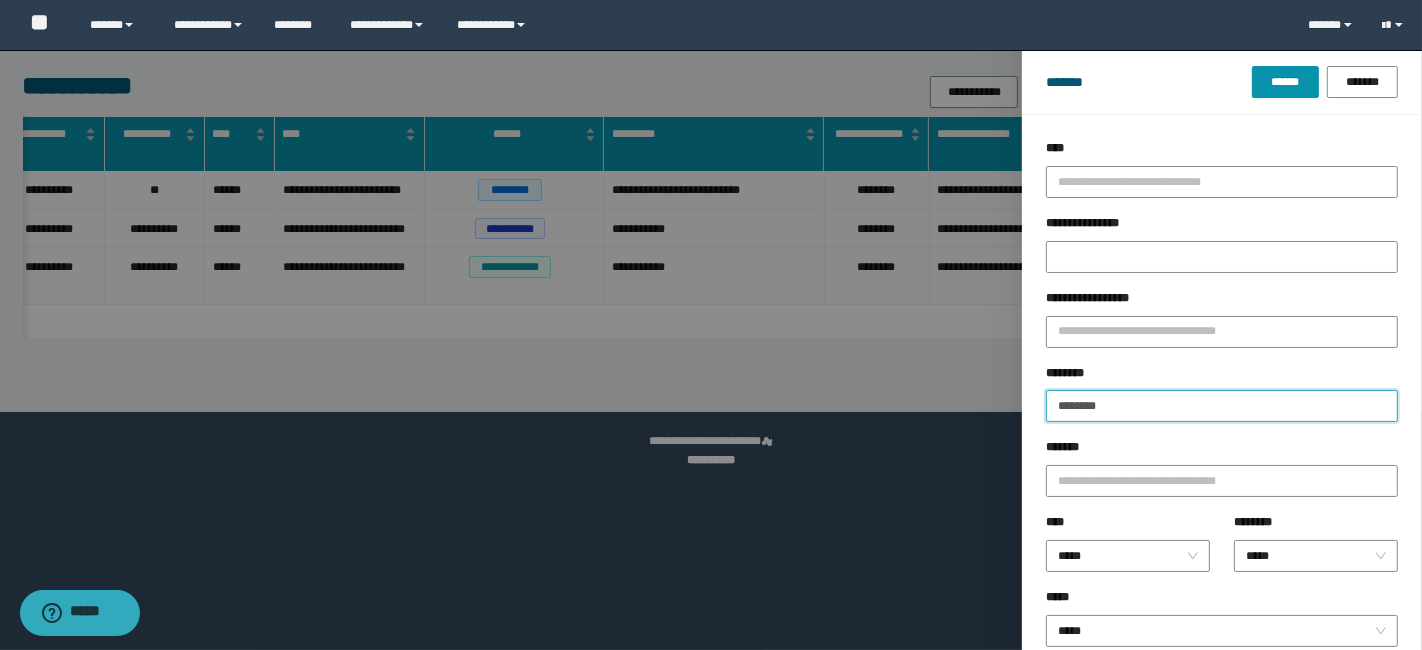 drag, startPoint x: 1149, startPoint y: 408, endPoint x: 700, endPoint y: 525, distance: 463.99353 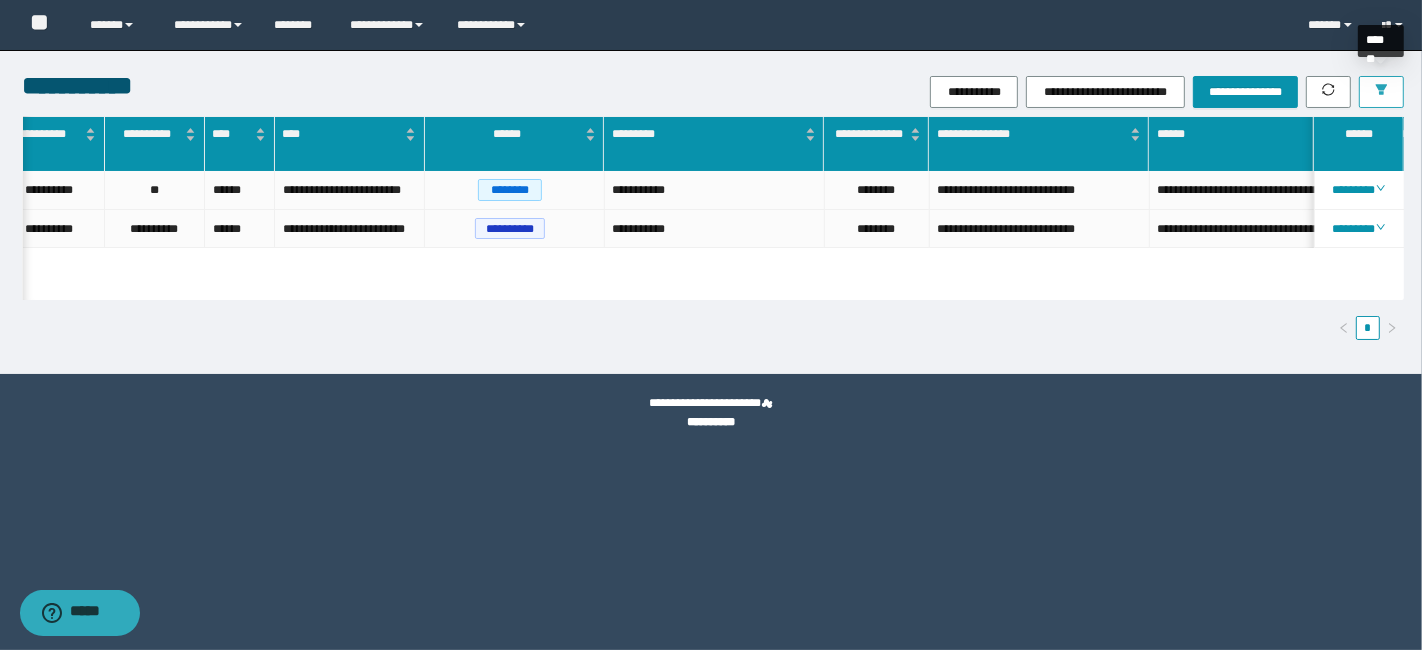 drag, startPoint x: 1392, startPoint y: 84, endPoint x: 1383, endPoint y: 119, distance: 36.138622 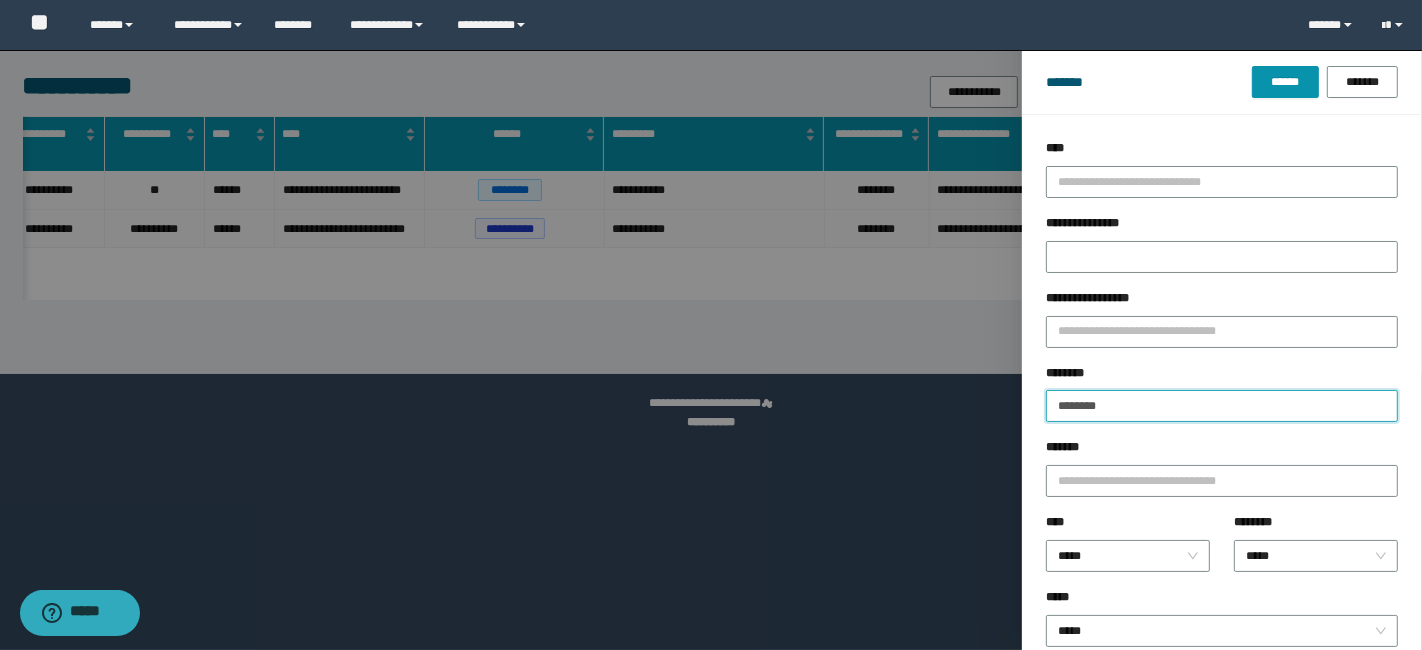drag, startPoint x: 1202, startPoint y: 407, endPoint x: 751, endPoint y: 444, distance: 452.5152 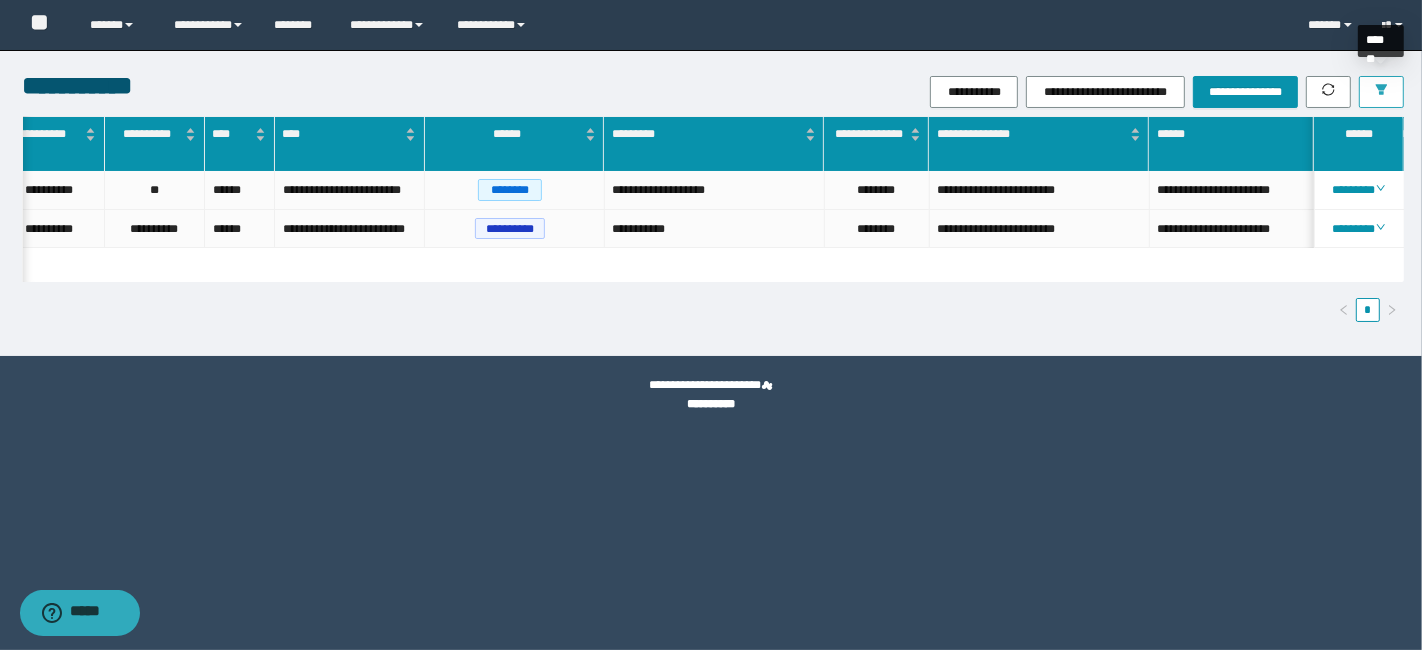 click at bounding box center (1381, 92) 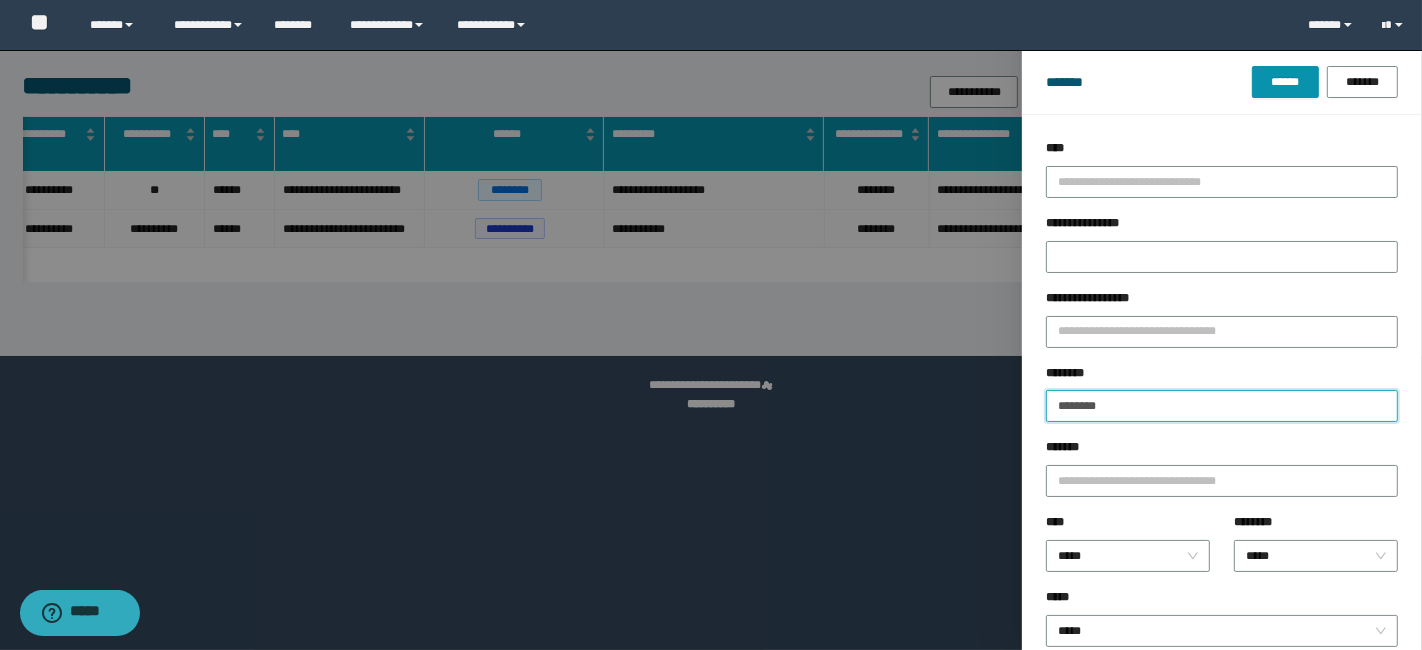 drag, startPoint x: 1177, startPoint y: 390, endPoint x: 772, endPoint y: 361, distance: 406.03696 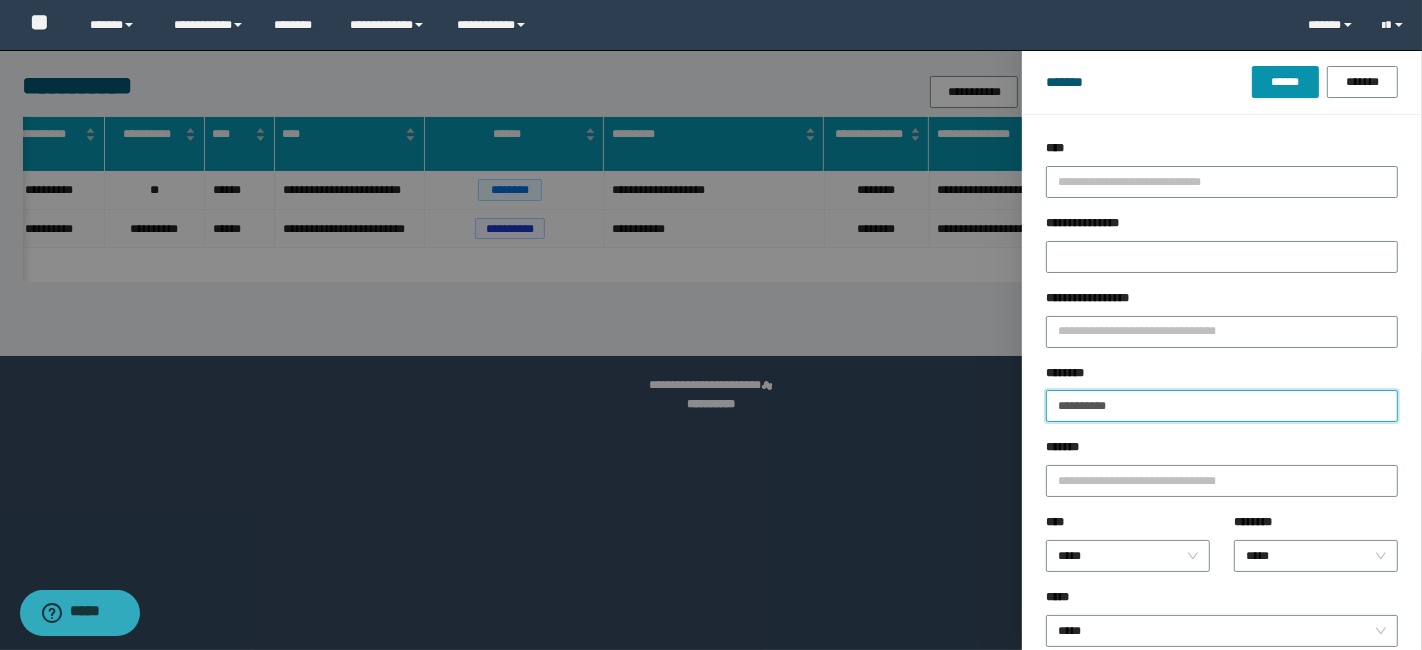 click on "******" at bounding box center (1285, 82) 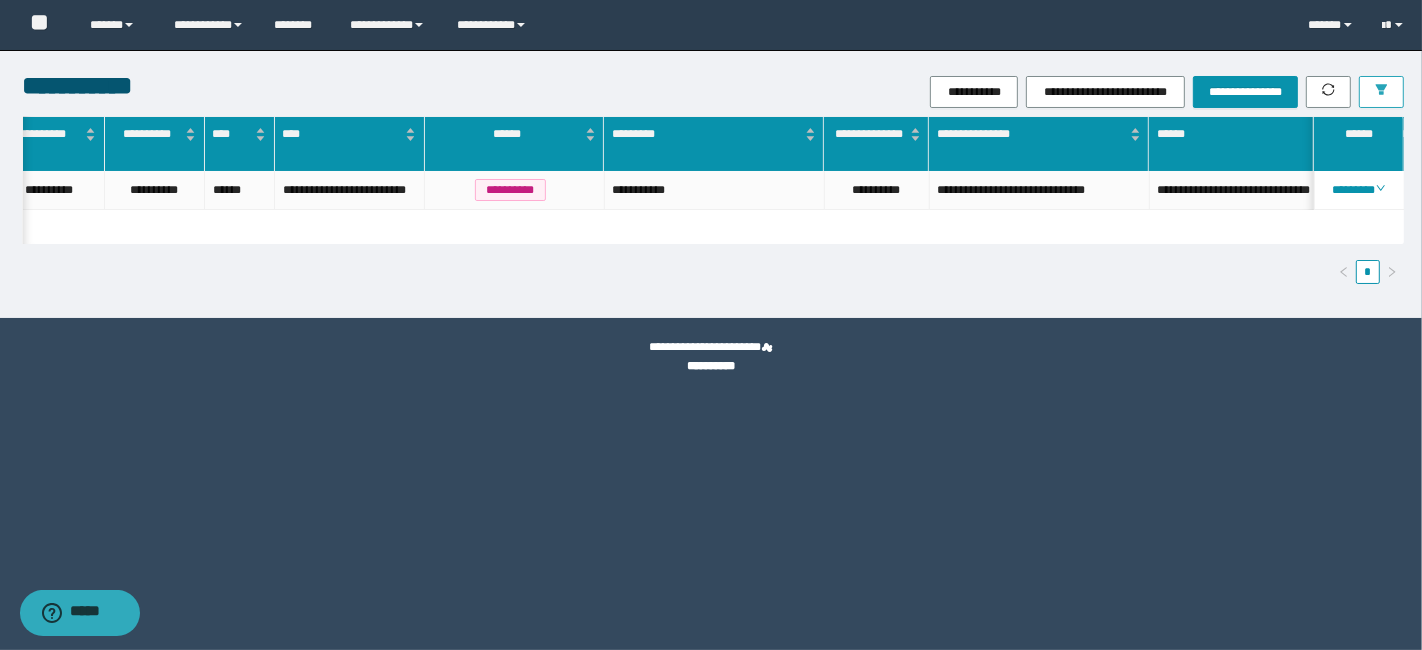 scroll, scrollTop: 0, scrollLeft: 223, axis: horizontal 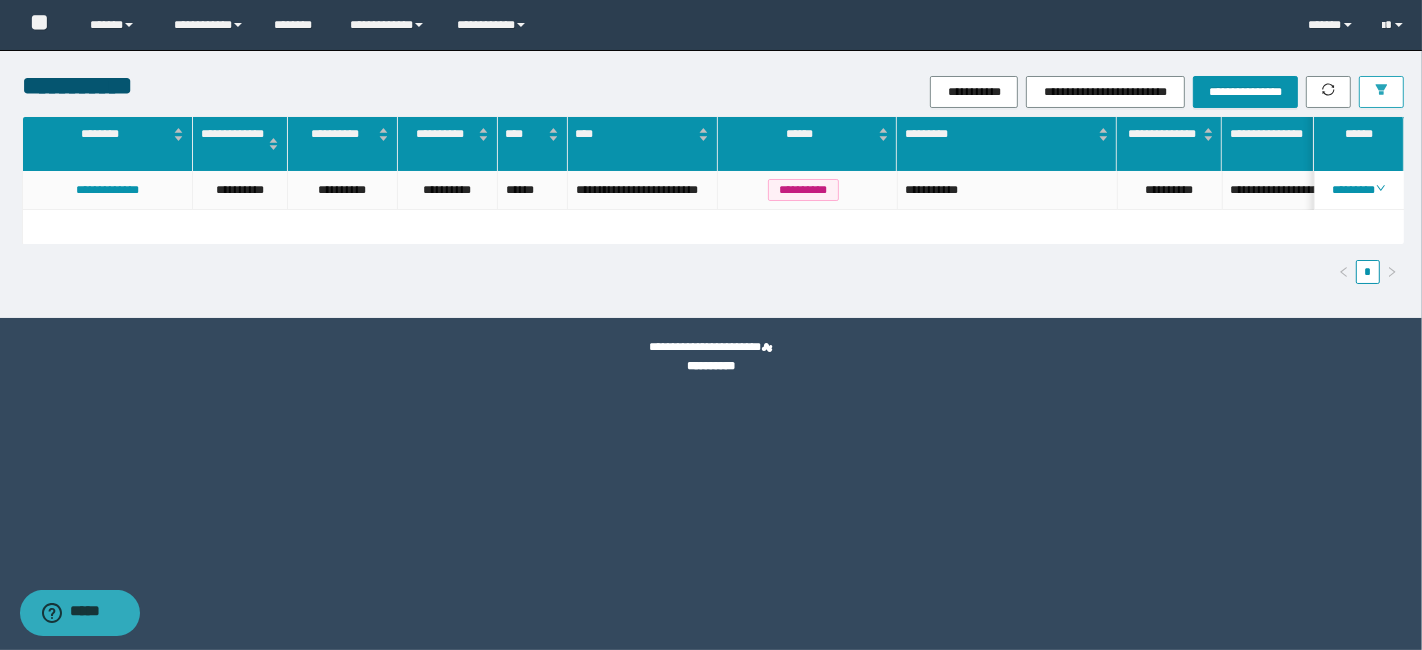 click at bounding box center [1381, 92] 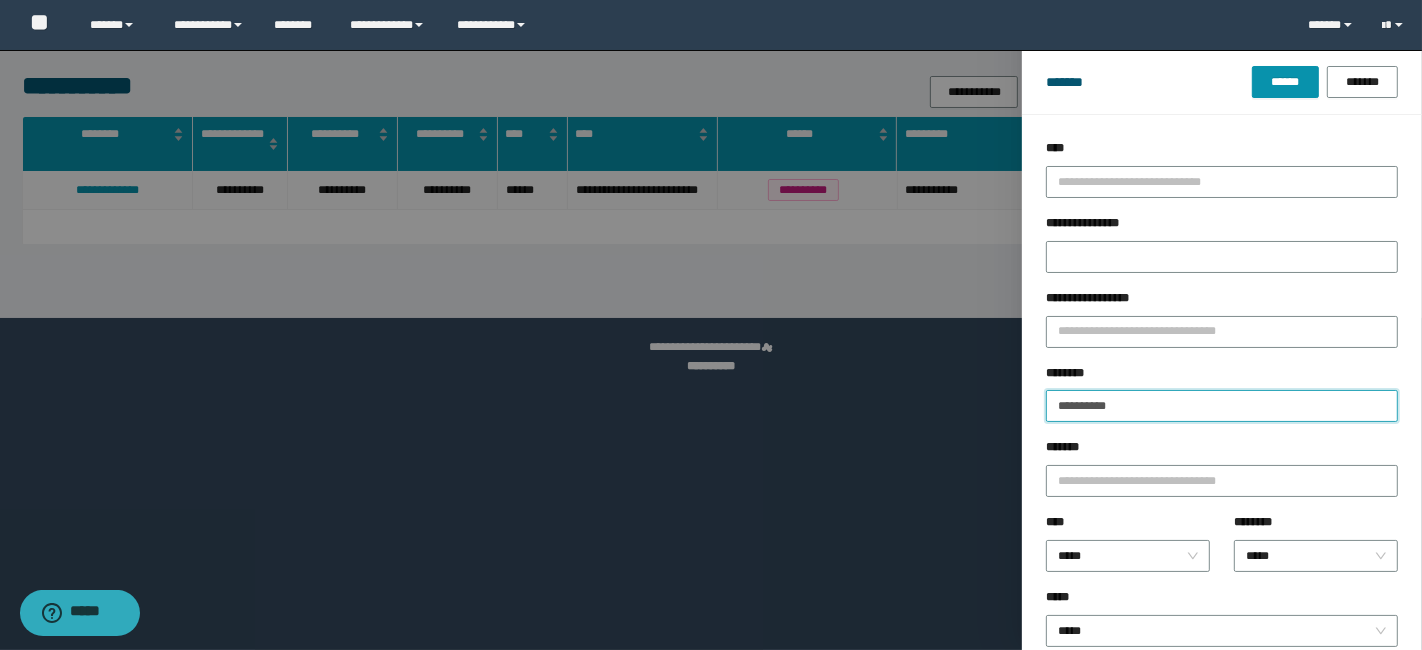 drag, startPoint x: 1182, startPoint y: 398, endPoint x: 860, endPoint y: 451, distance: 326.33264 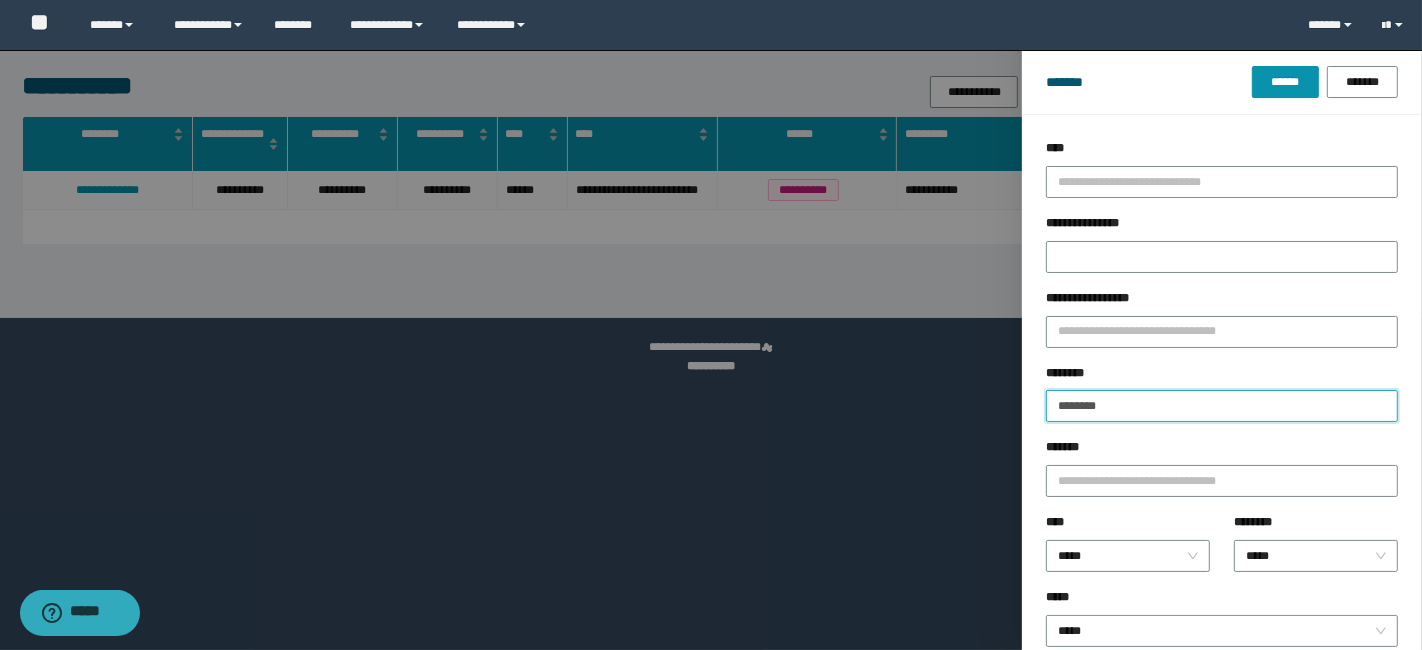 type on "********" 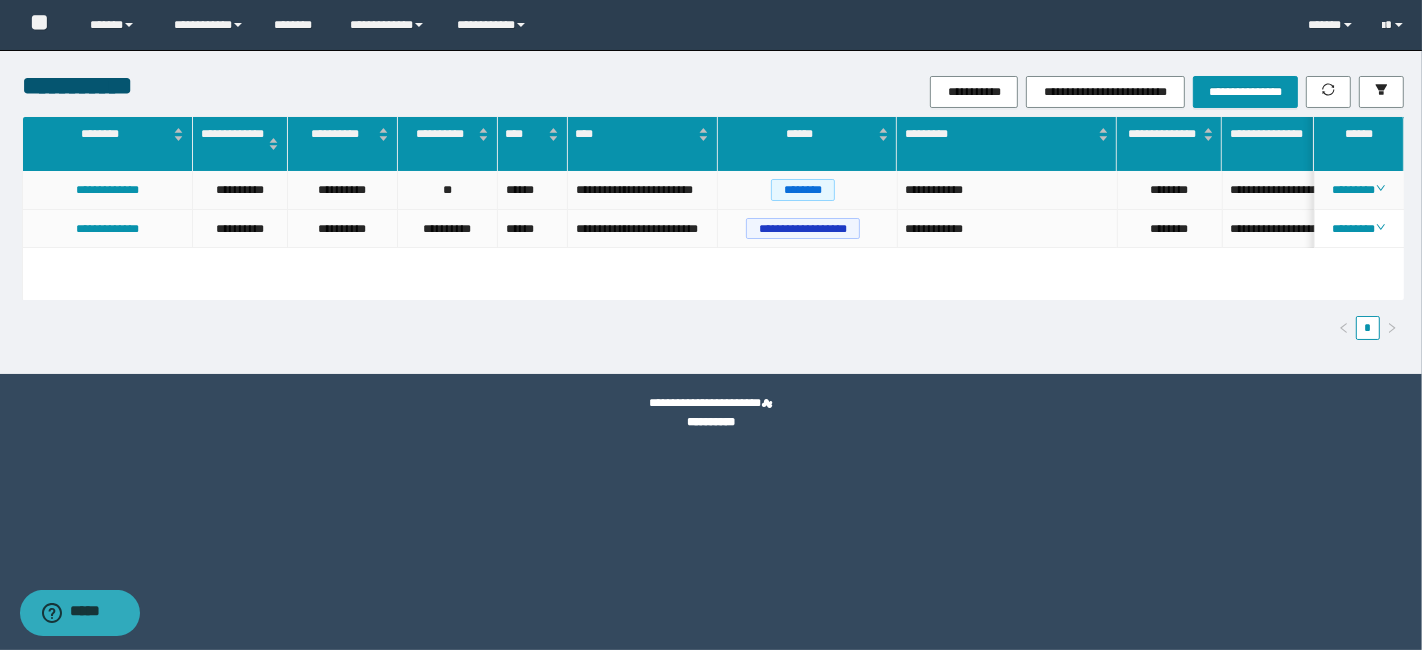 click on "********" at bounding box center (1170, 190) 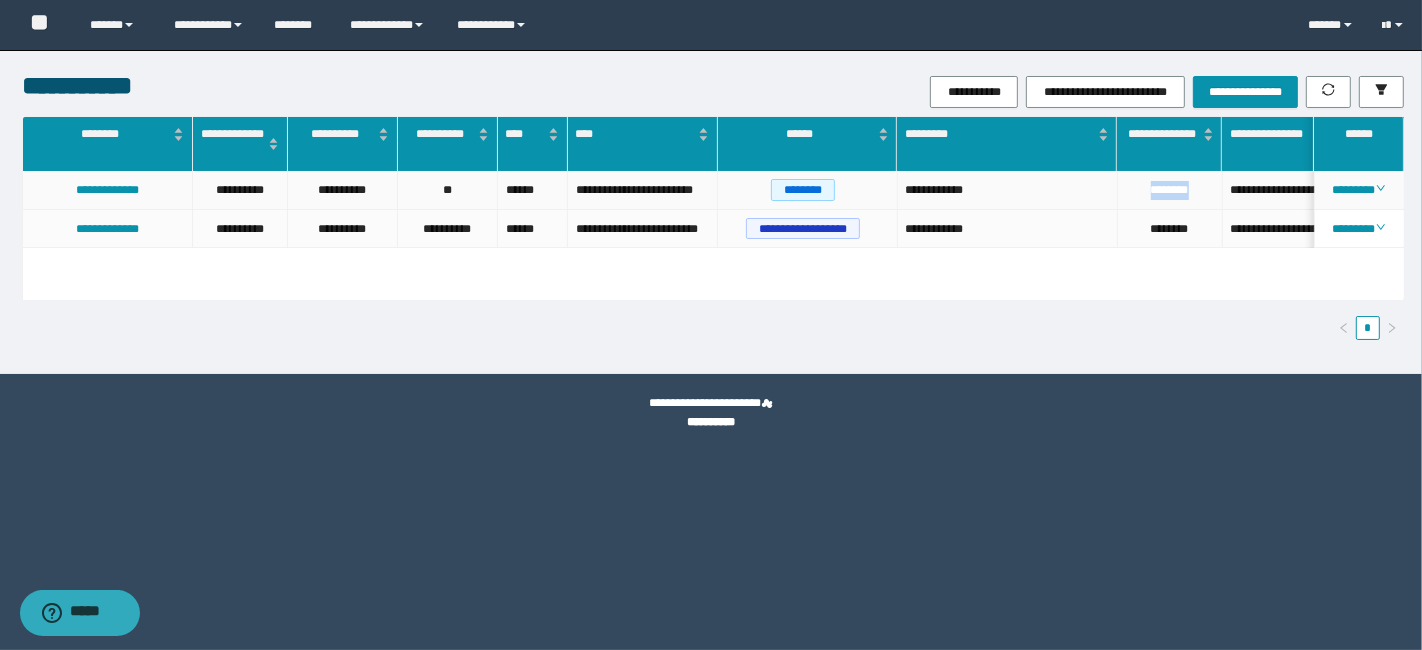 click on "********" at bounding box center [1170, 190] 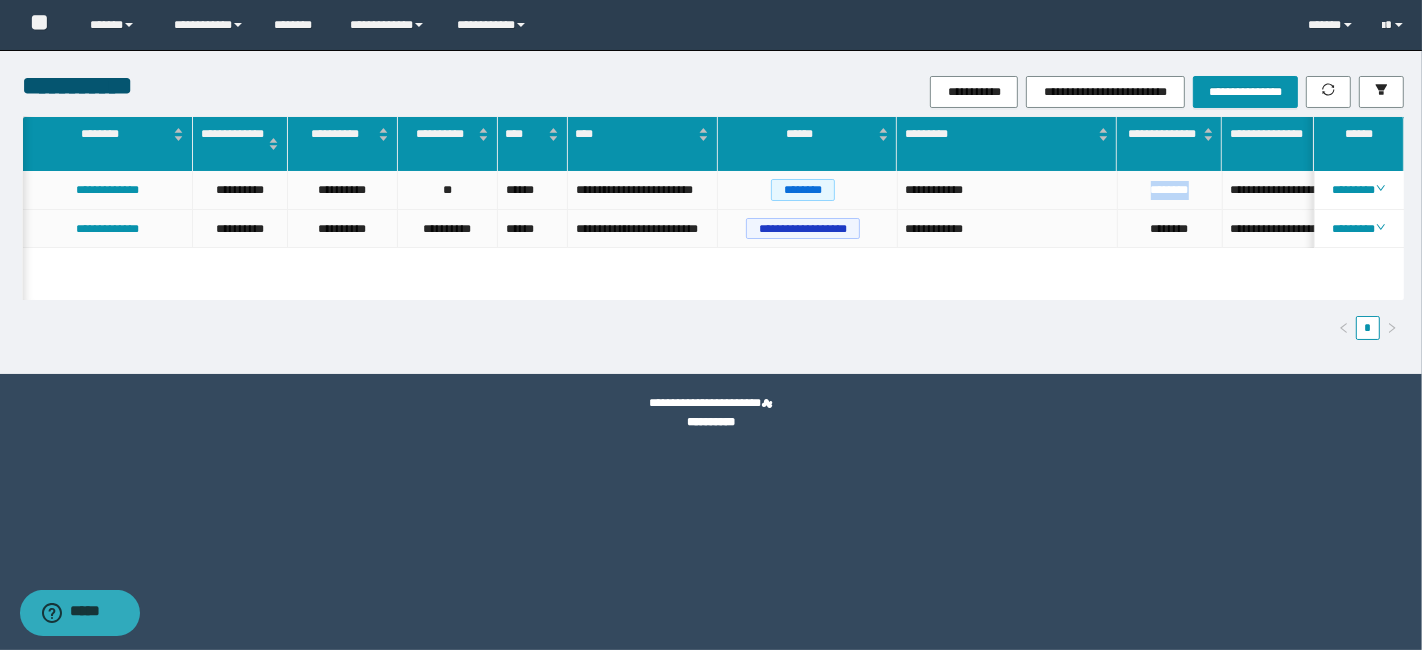 scroll, scrollTop: 0, scrollLeft: 126, axis: horizontal 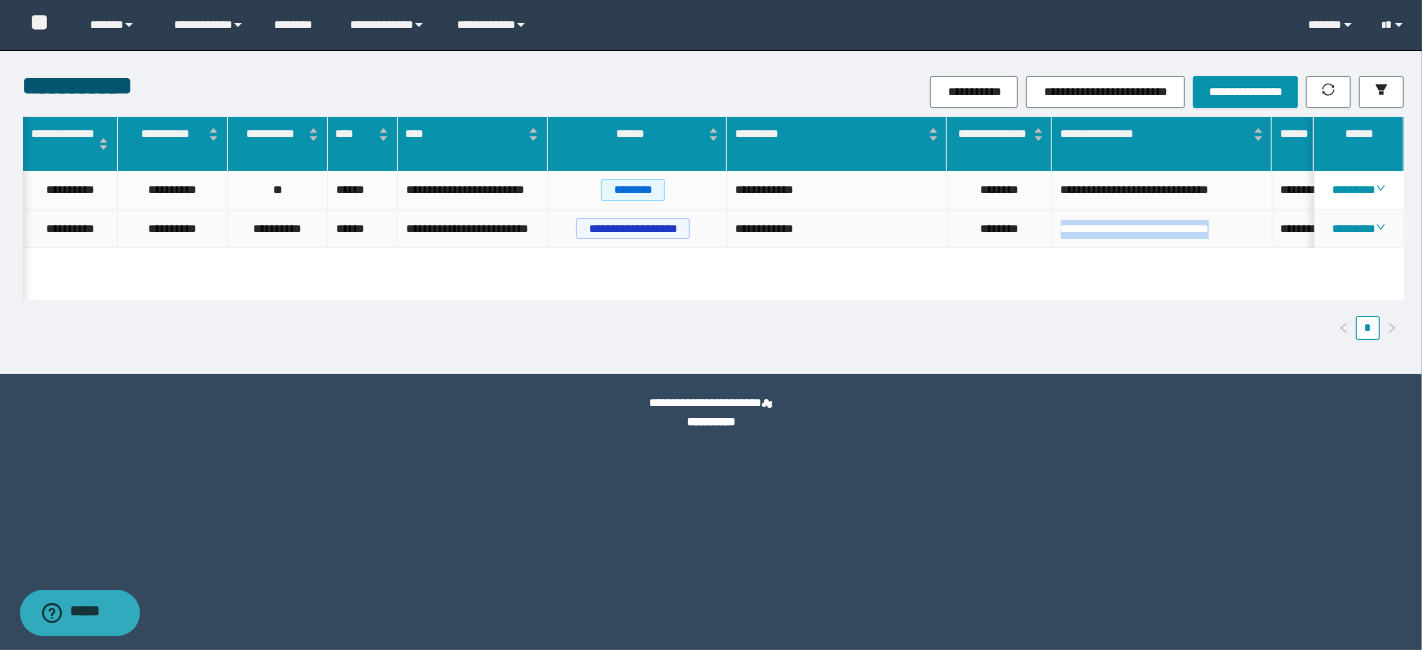 drag, startPoint x: 1097, startPoint y: 264, endPoint x: 1041, endPoint y: 234, distance: 63.529522 